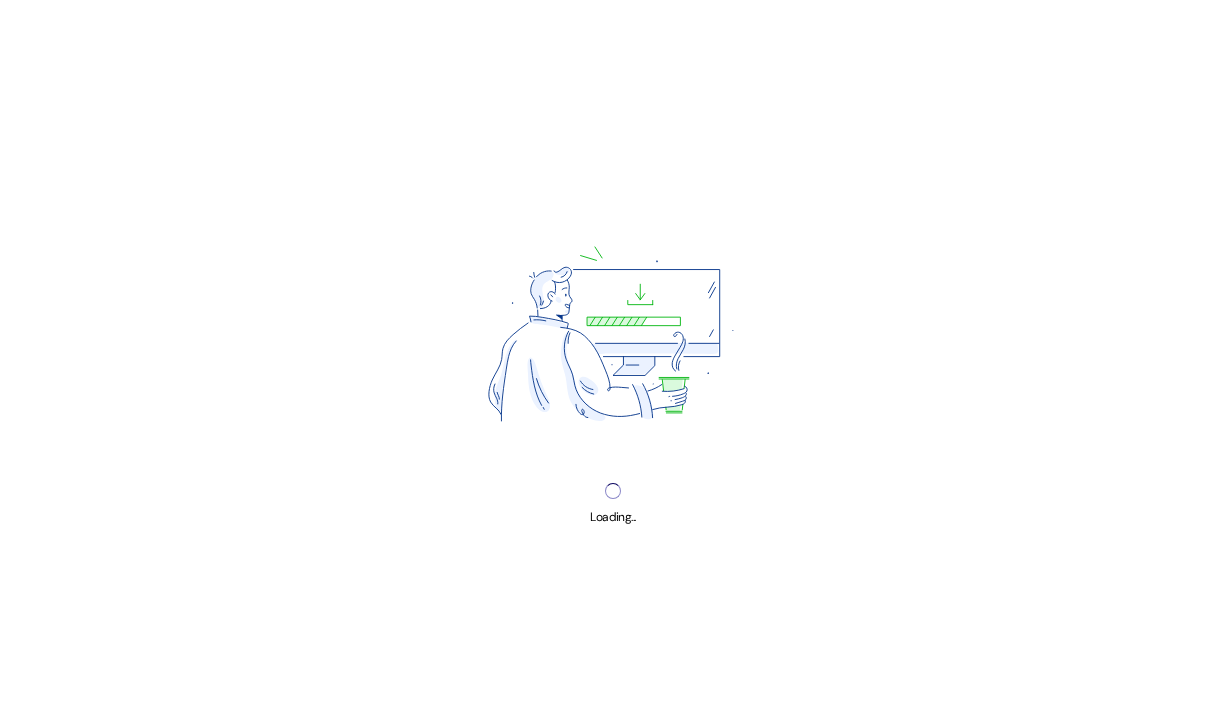 scroll, scrollTop: 0, scrollLeft: 0, axis: both 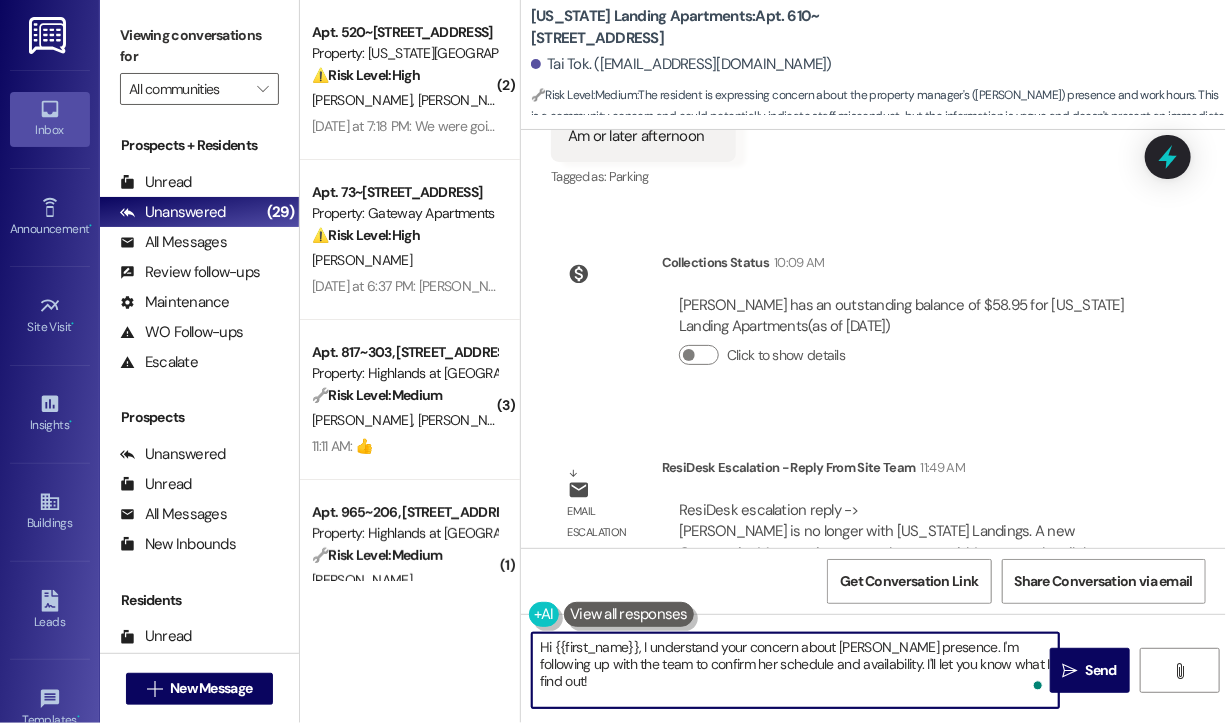 drag, startPoint x: 1028, startPoint y: 666, endPoint x: 634, endPoint y: 641, distance: 394.79236 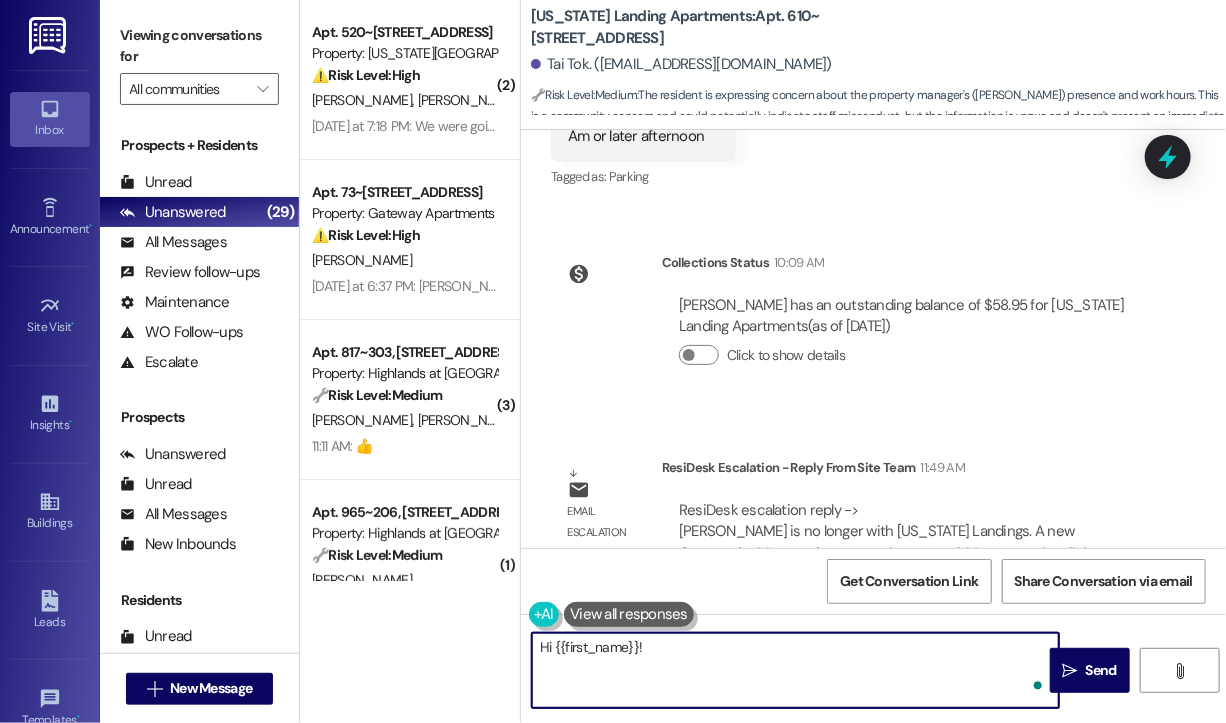 paste on "The site team asked me to share that [PERSON_NAME] is no longer with [US_STATE] Landings. A new Community Manager is expected to start in mid-August. In the meantime, Park Properties team members from [GEOGRAPHIC_DATA] and nearby areas are helping cover the office.
Until the property is fully staffed, the office will operate with limited business hours from 11 AM to 4 PM, [DATE] through [DATE], as availability allows.
Maintenance remains fully available—residents can submit work orders through the portal as usual. For any maintenance emergencies, you can call the office at [PHONE_NUMBER] and select option #3." 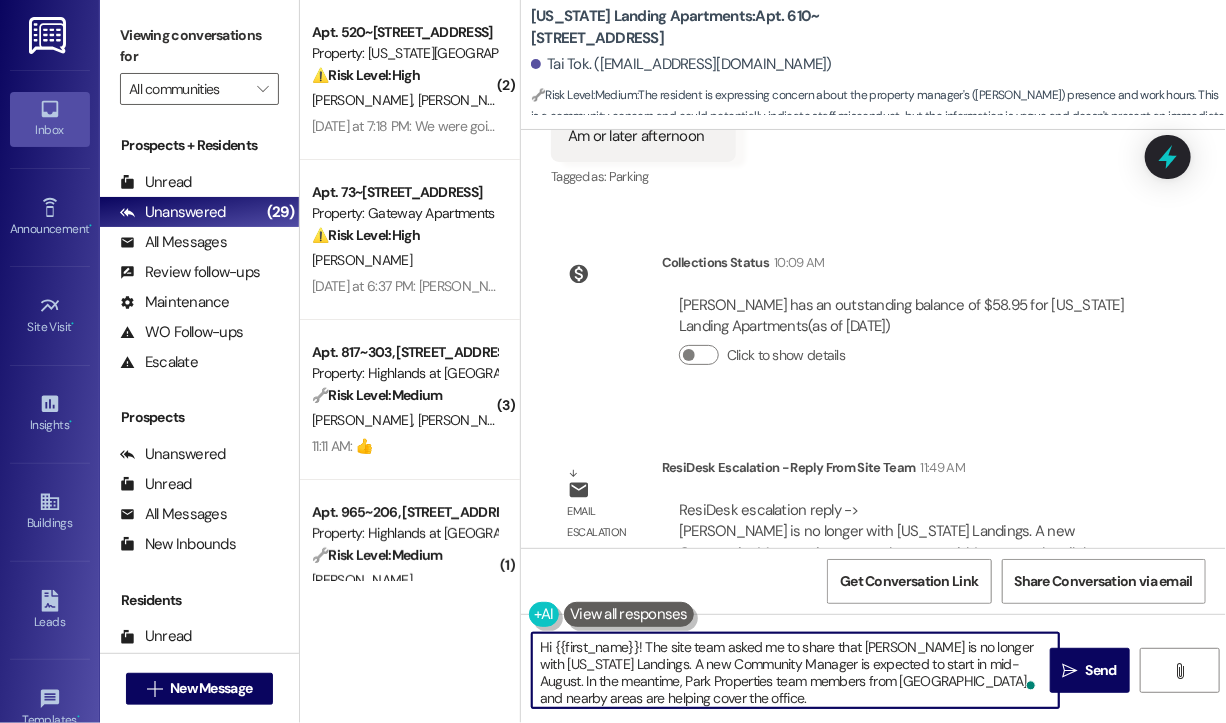 scroll, scrollTop: 118, scrollLeft: 0, axis: vertical 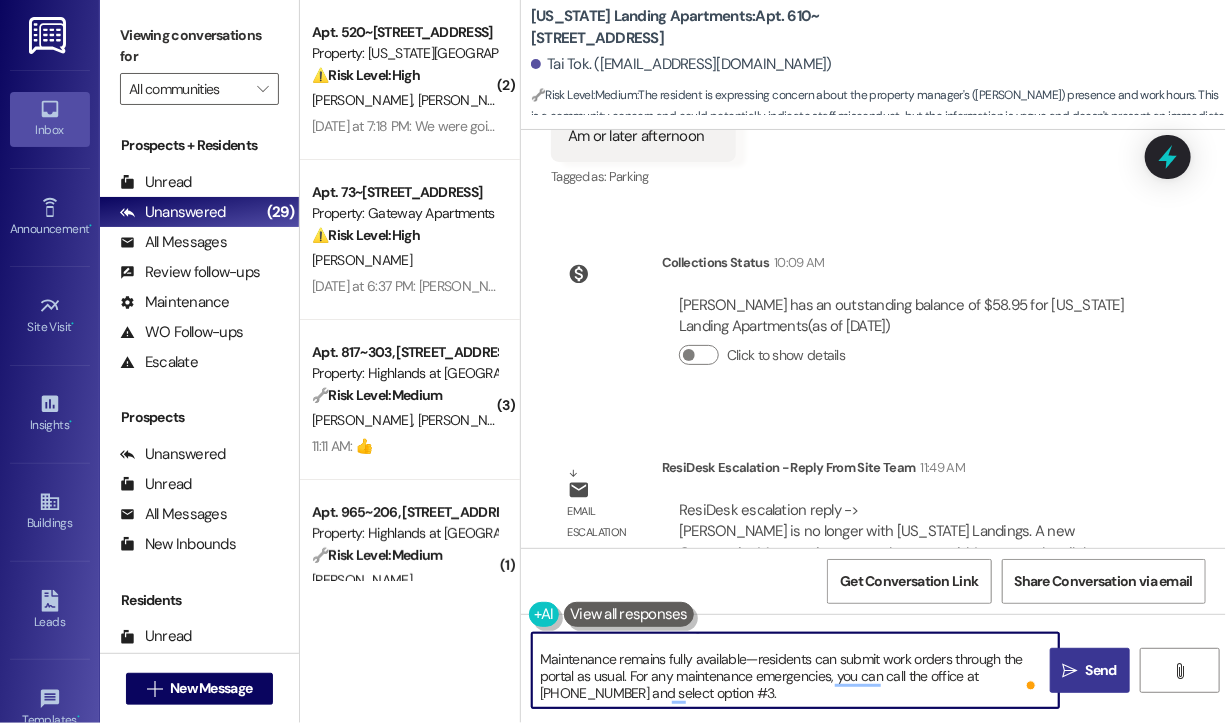 type on "Hi {{first_name}}! The site team asked me to share that [PERSON_NAME] is no longer with [US_STATE] Landings. A new Community Manager is expected to start in mid-August. In the meantime, Park Properties team members from [GEOGRAPHIC_DATA] and nearby areas are helping cover the office.
Until the property is fully staffed, the office will operate with limited business hours from 11 AM to 4 PM, [DATE] through [DATE], as availability allows.
Maintenance remains fully available—residents can submit work orders through the portal as usual. For any maintenance emergencies, you can call the office at [PHONE_NUMBER] and select option #3." 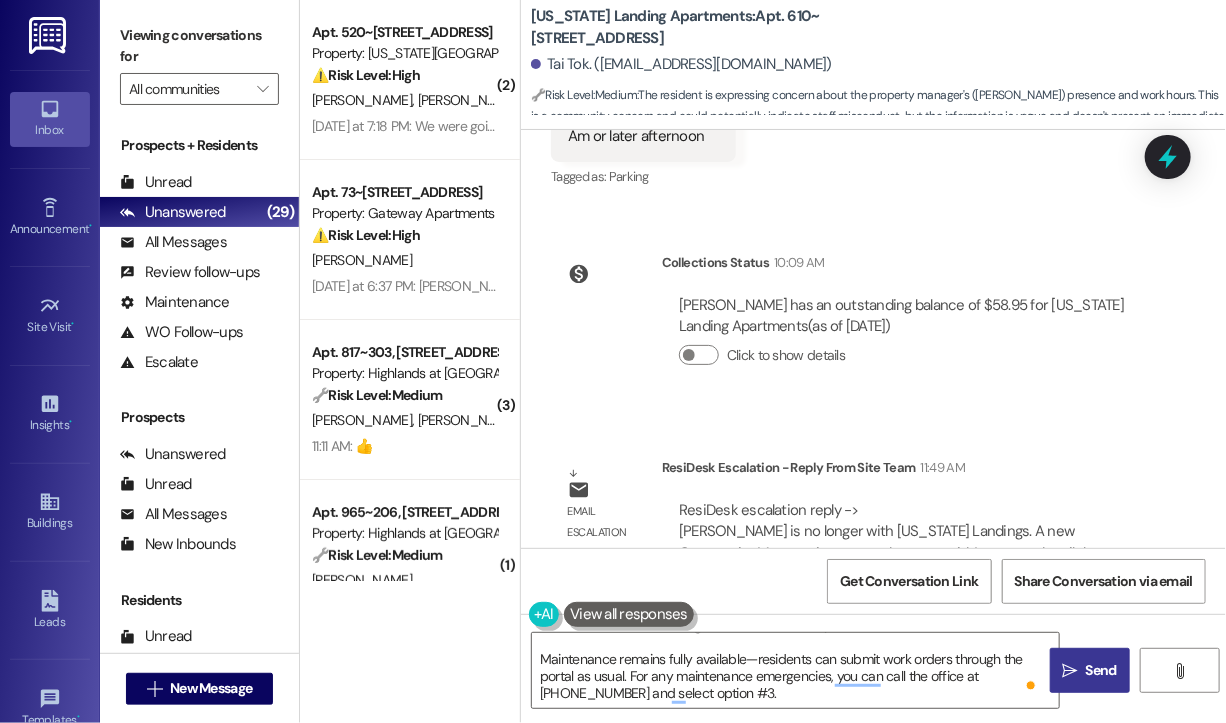 click on " Send" at bounding box center (1090, 670) 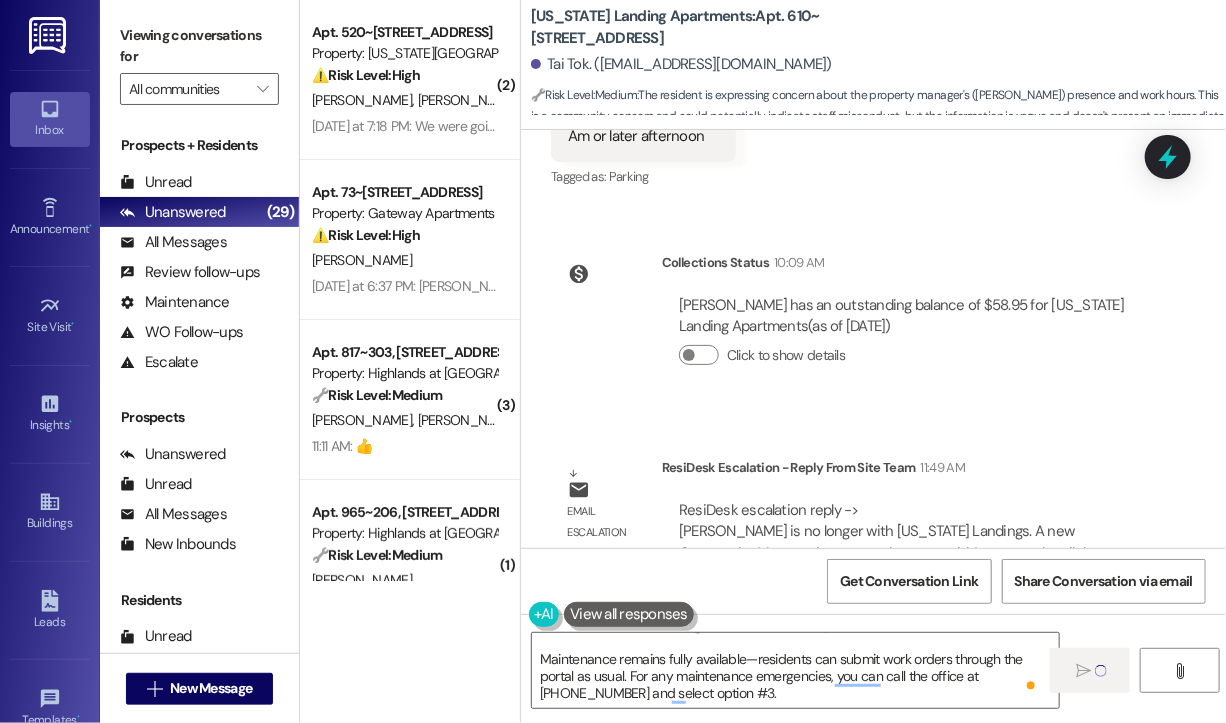 type 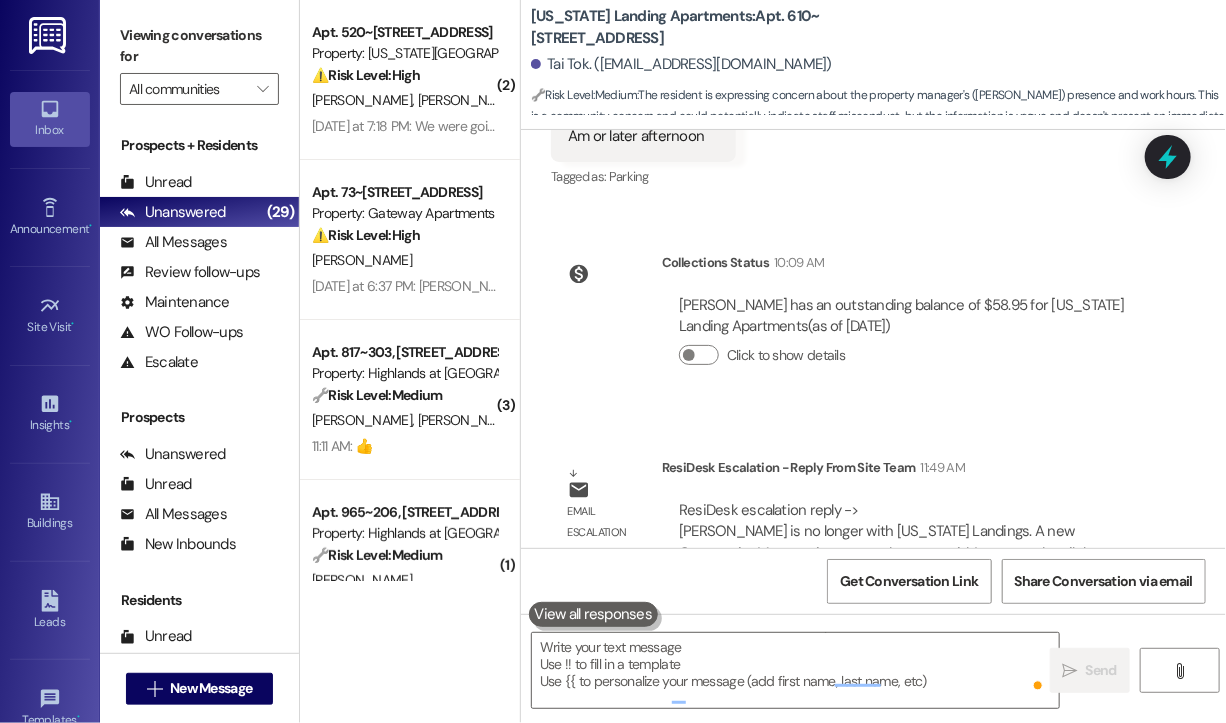scroll, scrollTop: 0, scrollLeft: 0, axis: both 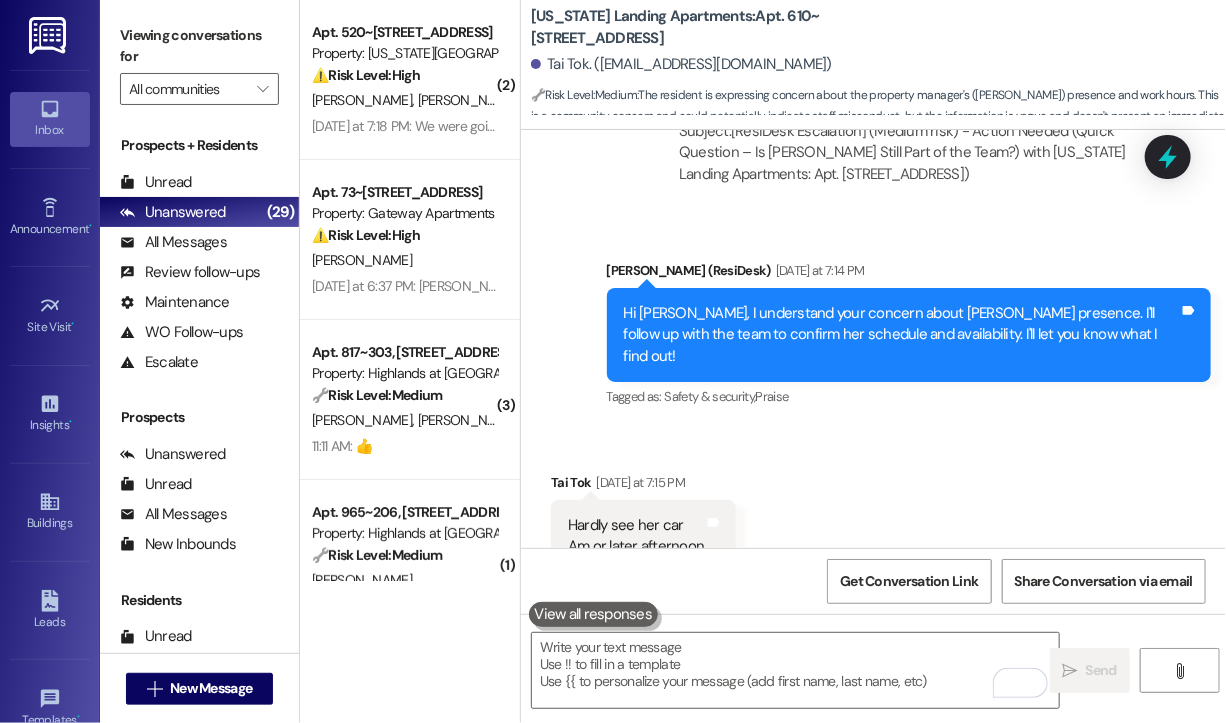 click on "Received via SMS Tai Tok [DATE] at 7:15 PM Hardly see her car
Am or later afternoon Tags and notes Tagged as:   Parking Click to highlight conversations about Parking" at bounding box center (873, 522) 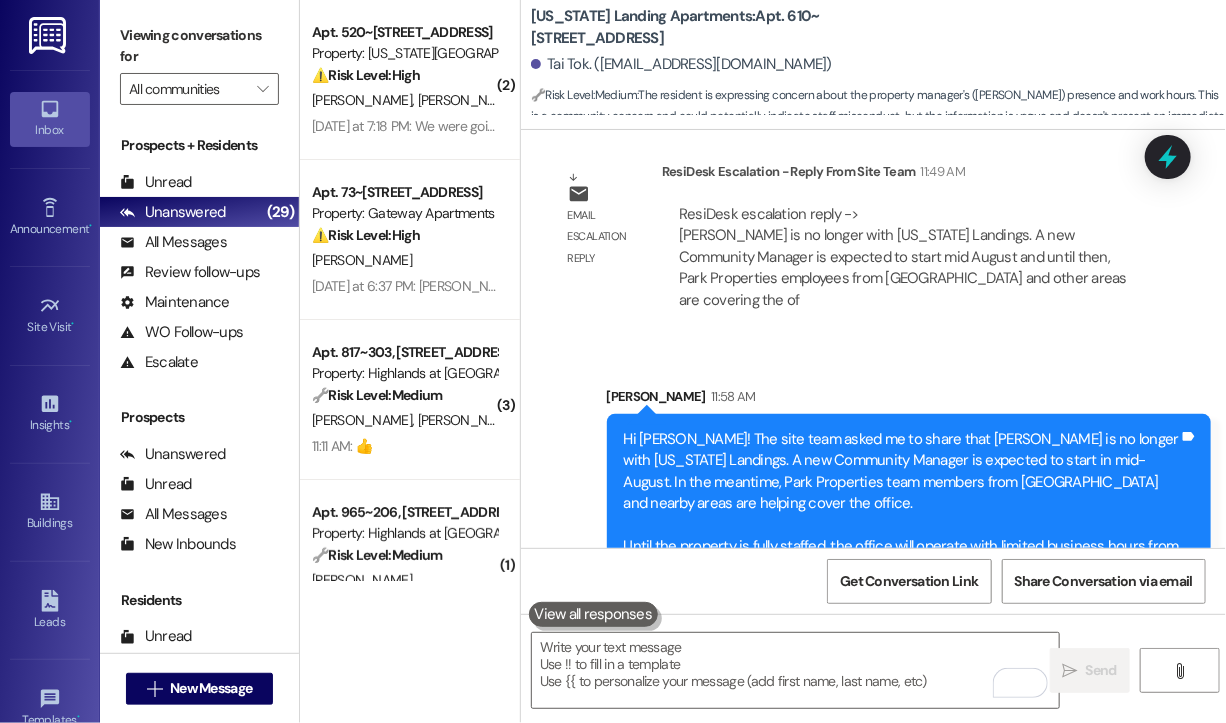 scroll, scrollTop: 15368, scrollLeft: 0, axis: vertical 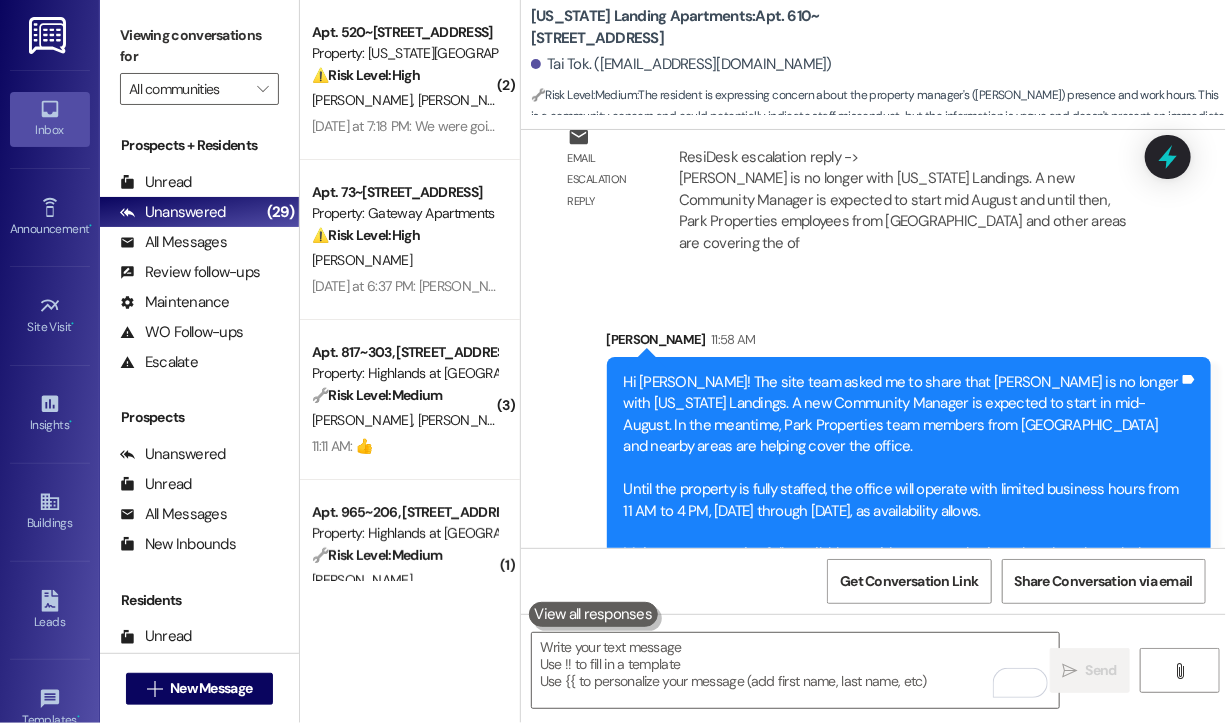 click on "Tai Tok. ([EMAIL_ADDRESS][DOMAIN_NAME])" at bounding box center [878, 65] 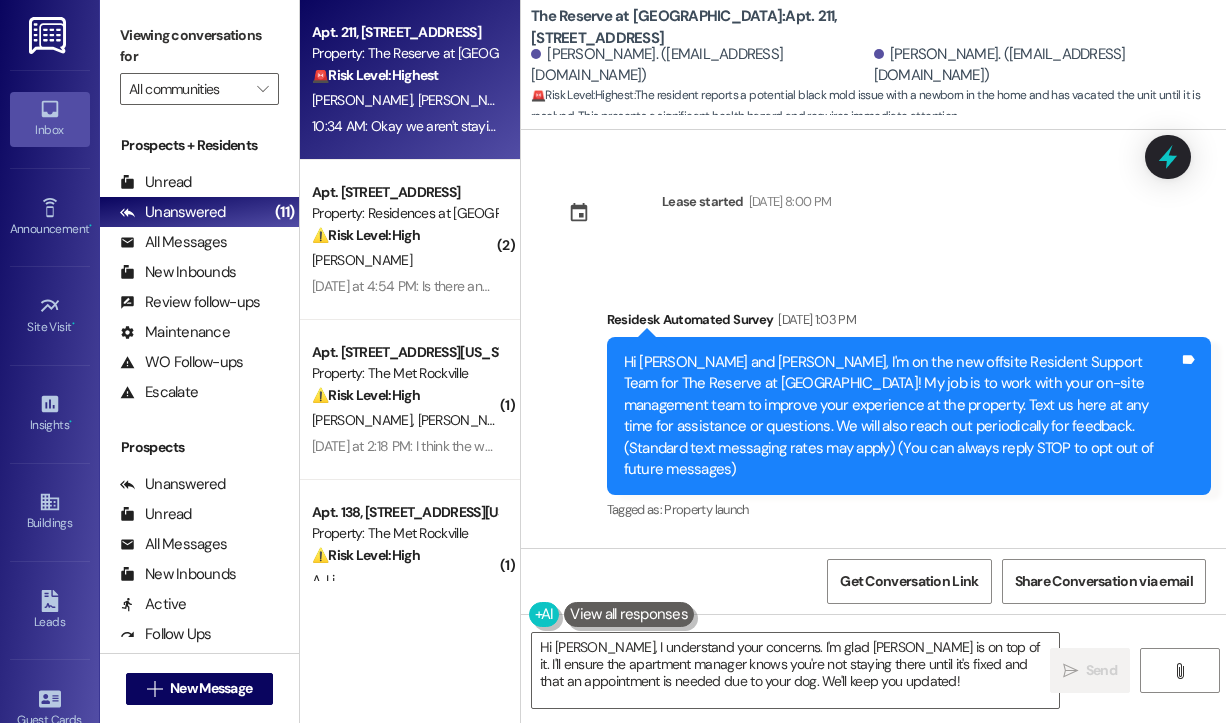 scroll, scrollTop: 0, scrollLeft: 0, axis: both 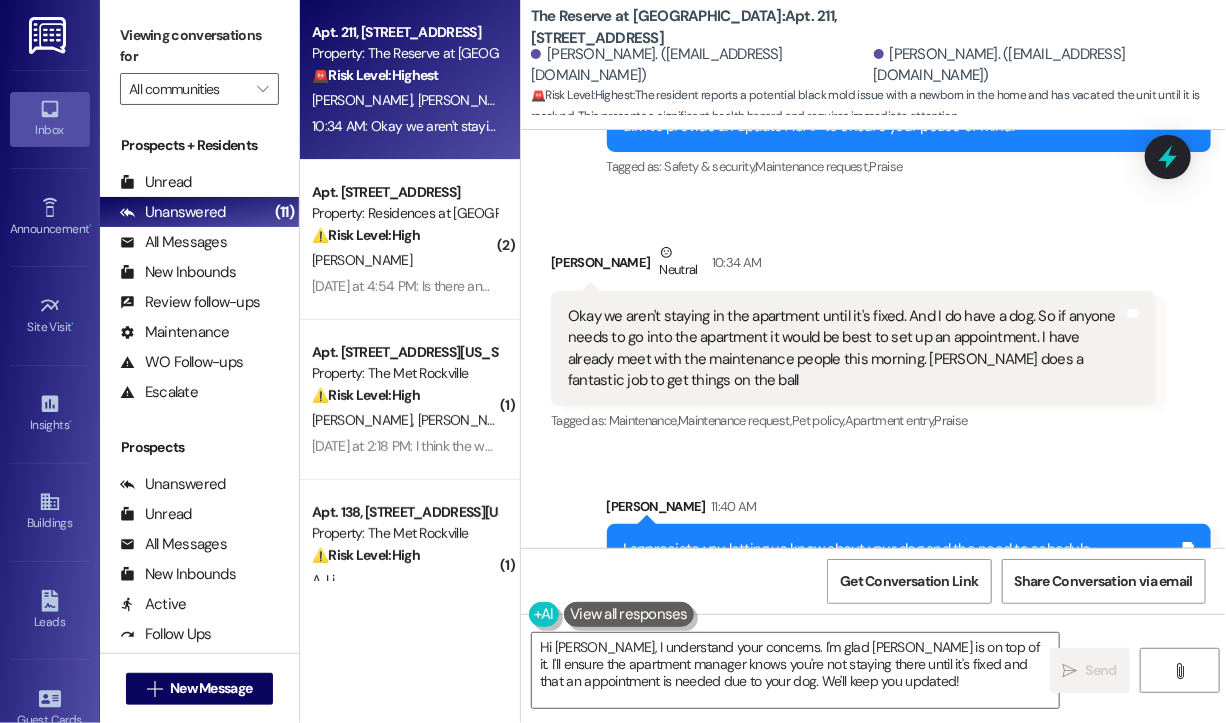 click on "Erica Vega   Neutral 10:34 AM" at bounding box center [853, 266] 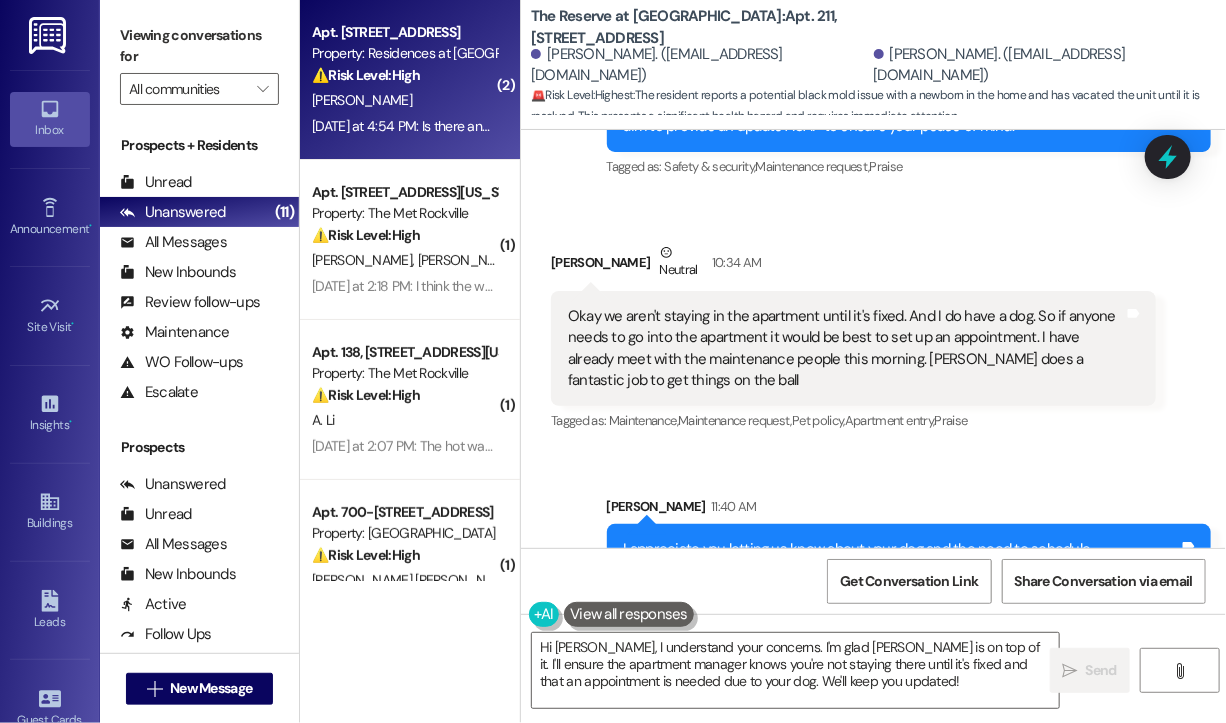 click on "⚠️  Risk Level:  High" at bounding box center [366, 75] 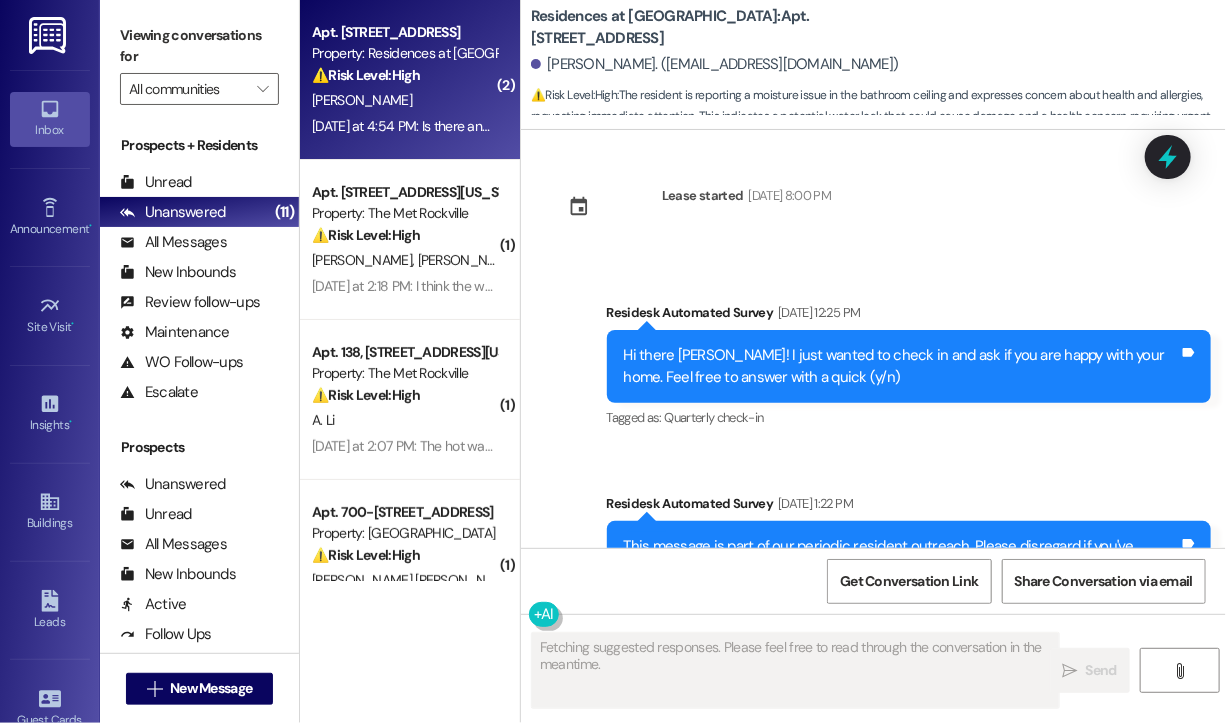 scroll, scrollTop: 9784, scrollLeft: 0, axis: vertical 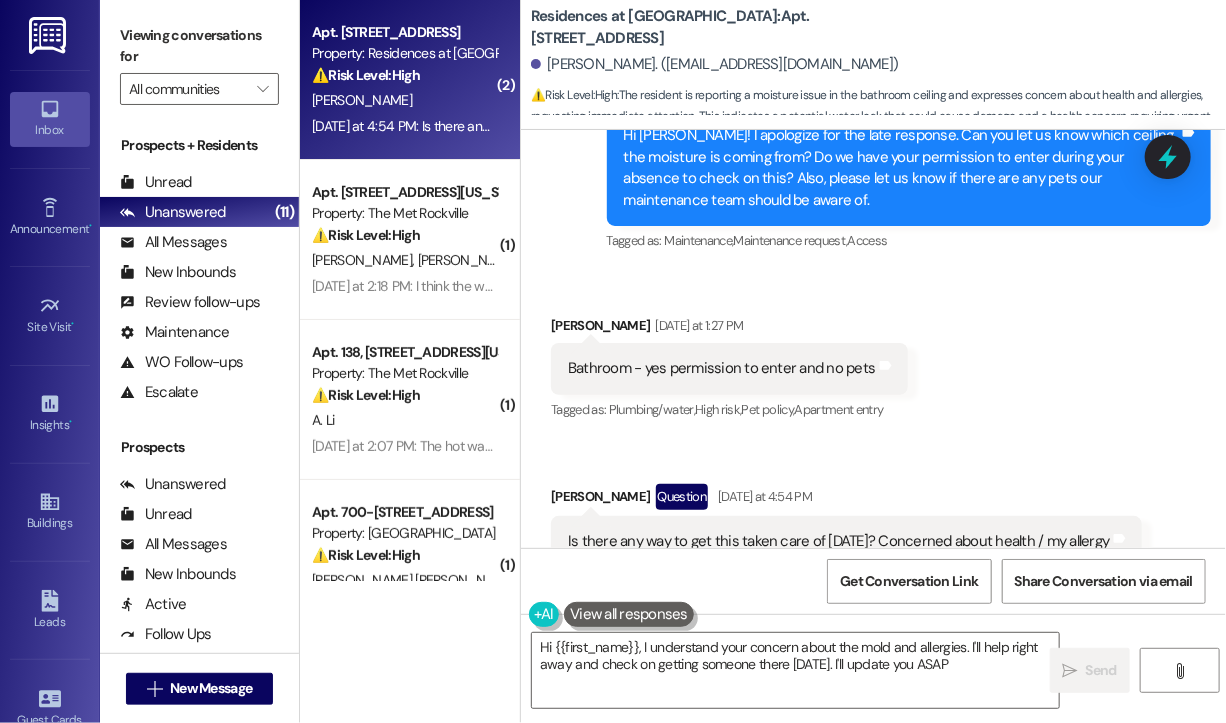 type on "Hi {{first_name}}, I understand your concern about the mold and allergies. I'll help right away and check on getting someone there today. I'll update you ASAP!" 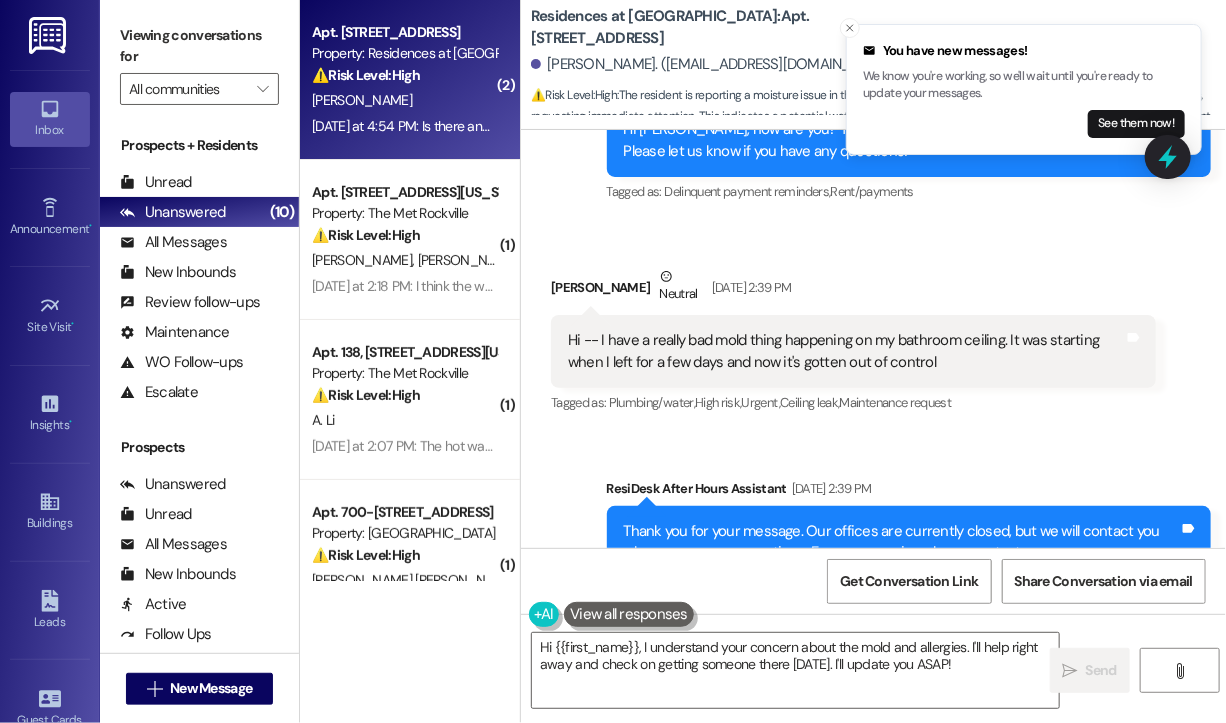 scroll, scrollTop: 8484, scrollLeft: 0, axis: vertical 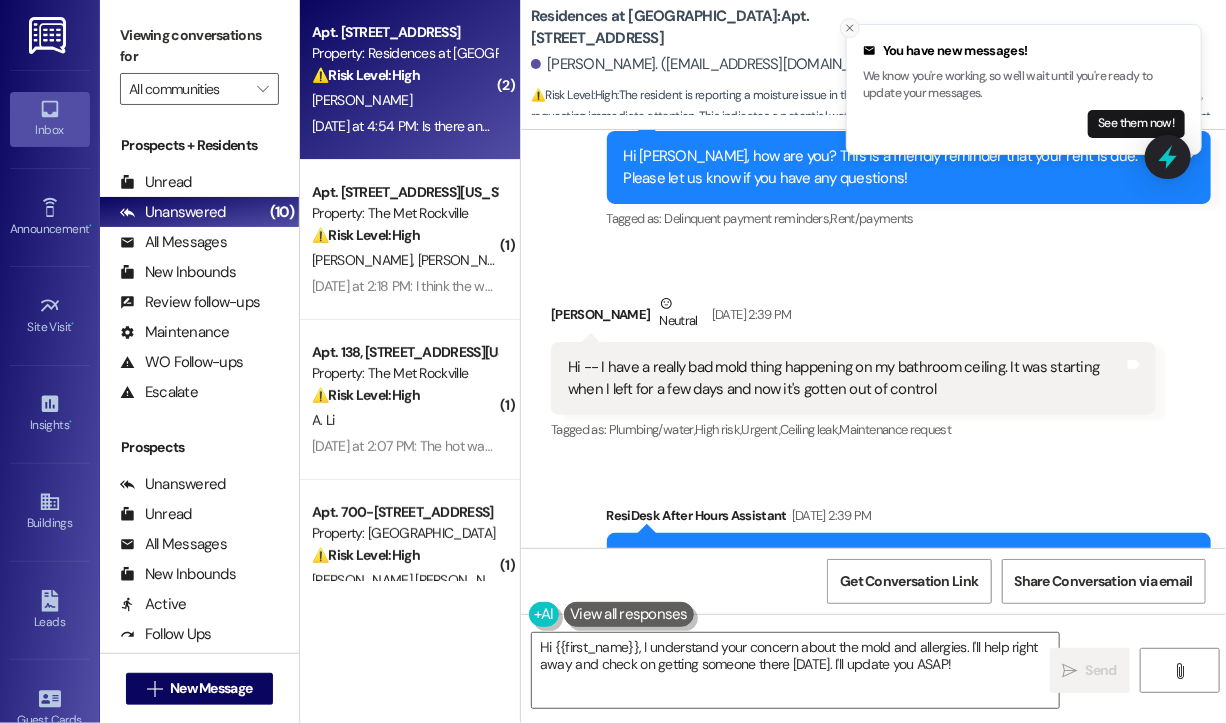 click 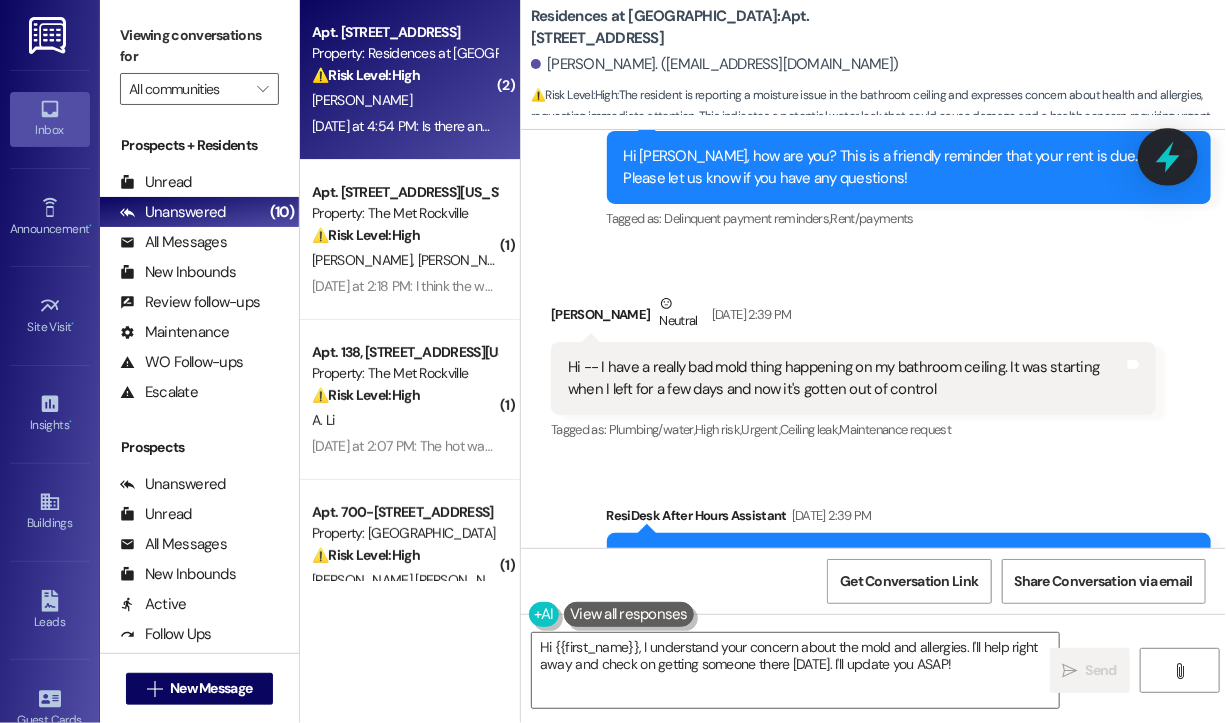 click 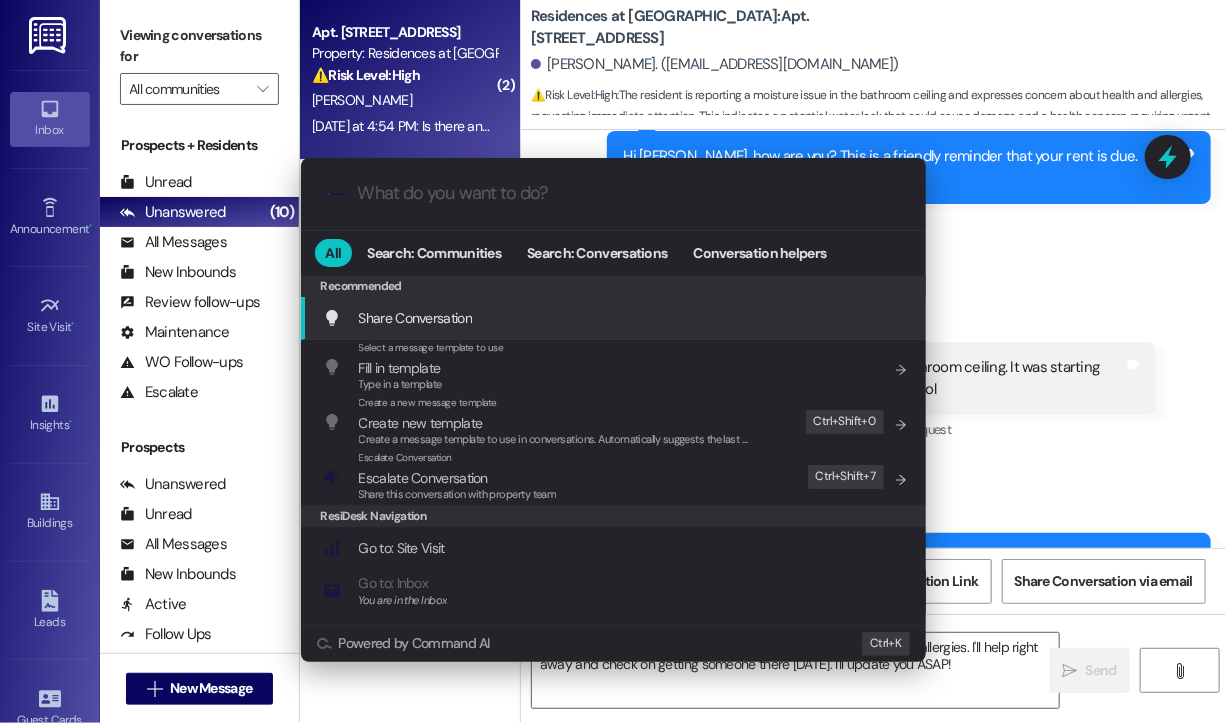 click at bounding box center [629, 193] 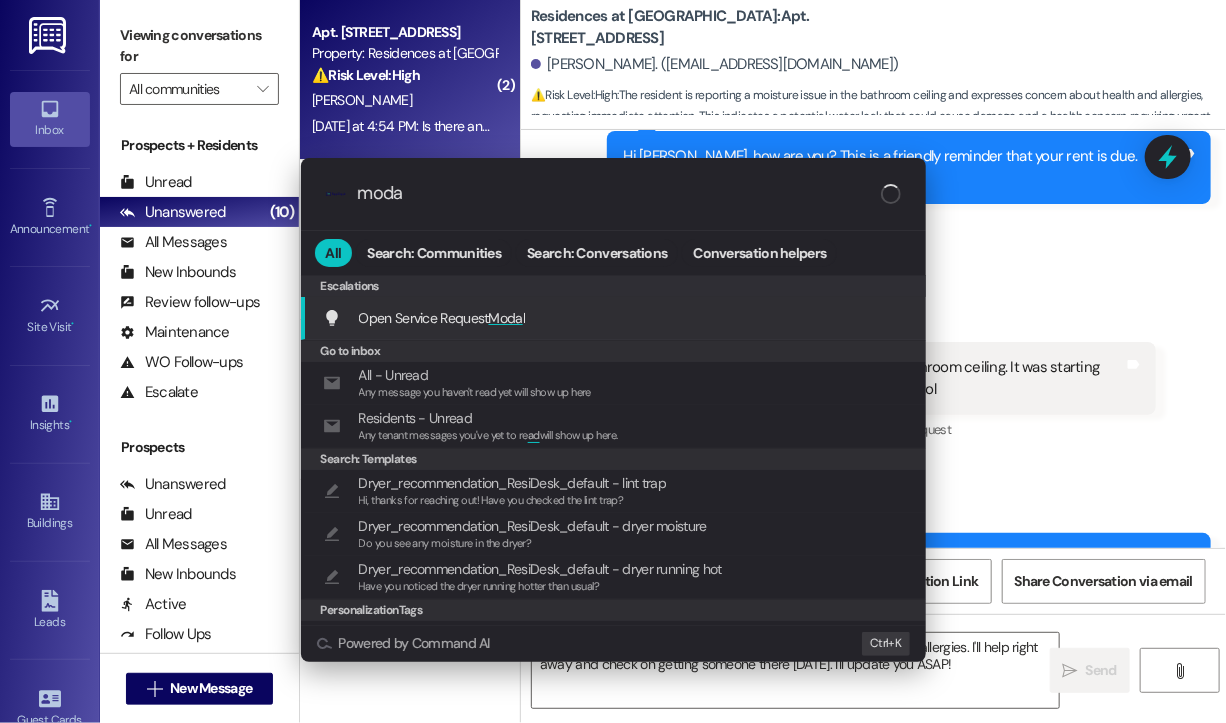 type on "modal" 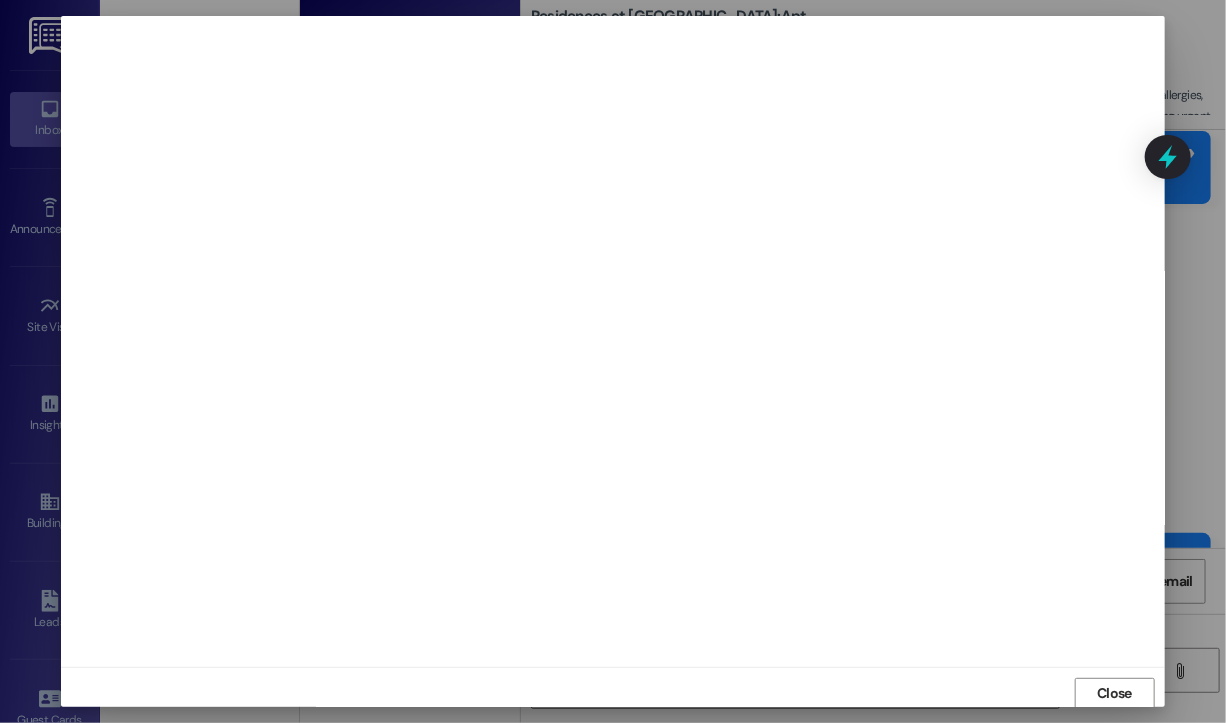 scroll, scrollTop: 2, scrollLeft: 0, axis: vertical 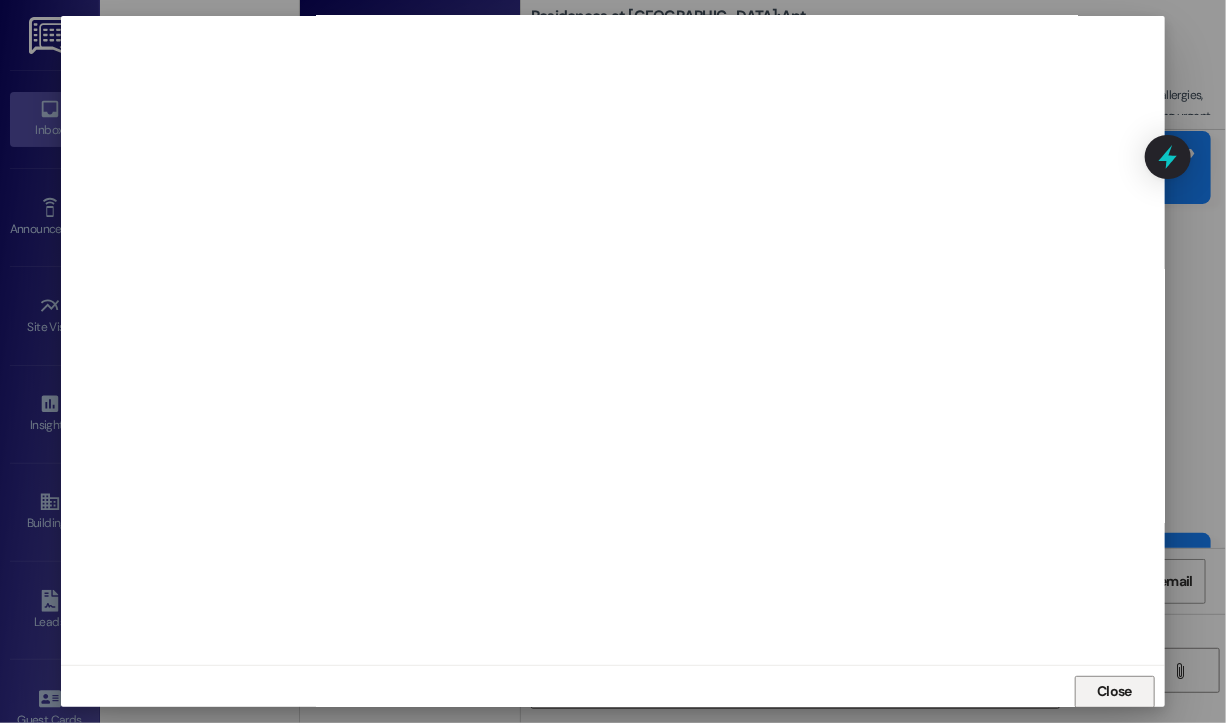 click on "Close" at bounding box center (1114, 691) 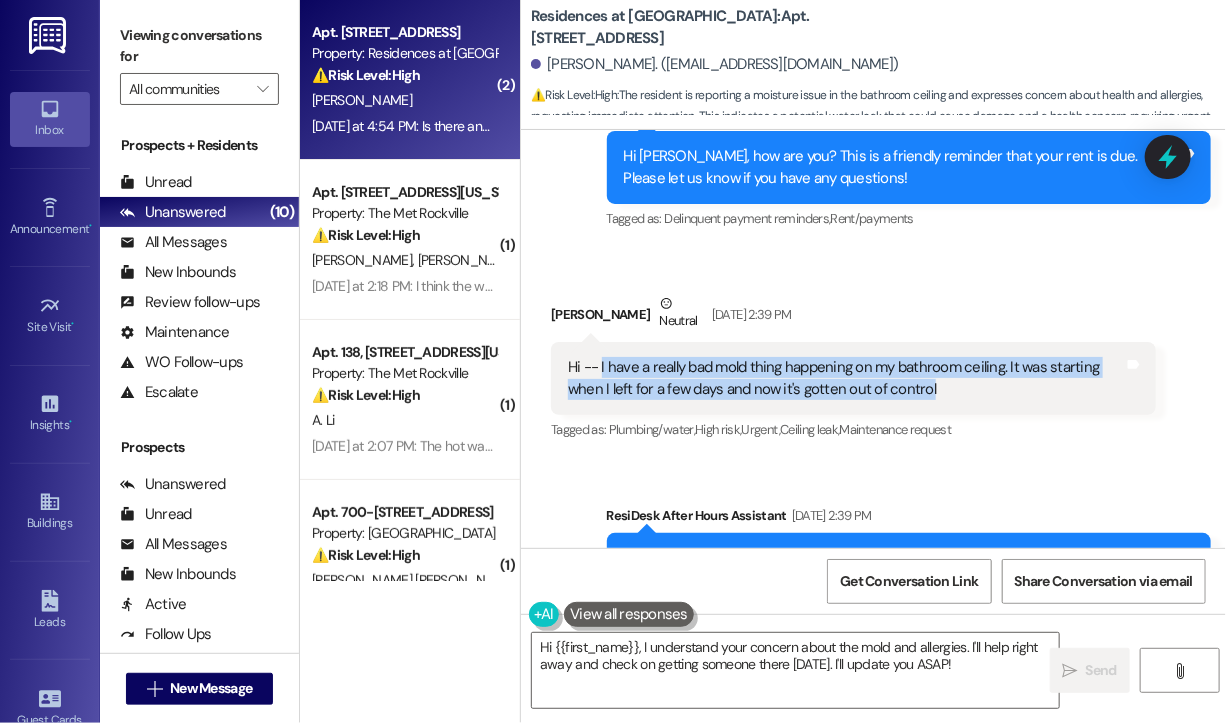 drag, startPoint x: 950, startPoint y: 326, endPoint x: 602, endPoint y: 295, distance: 349.37802 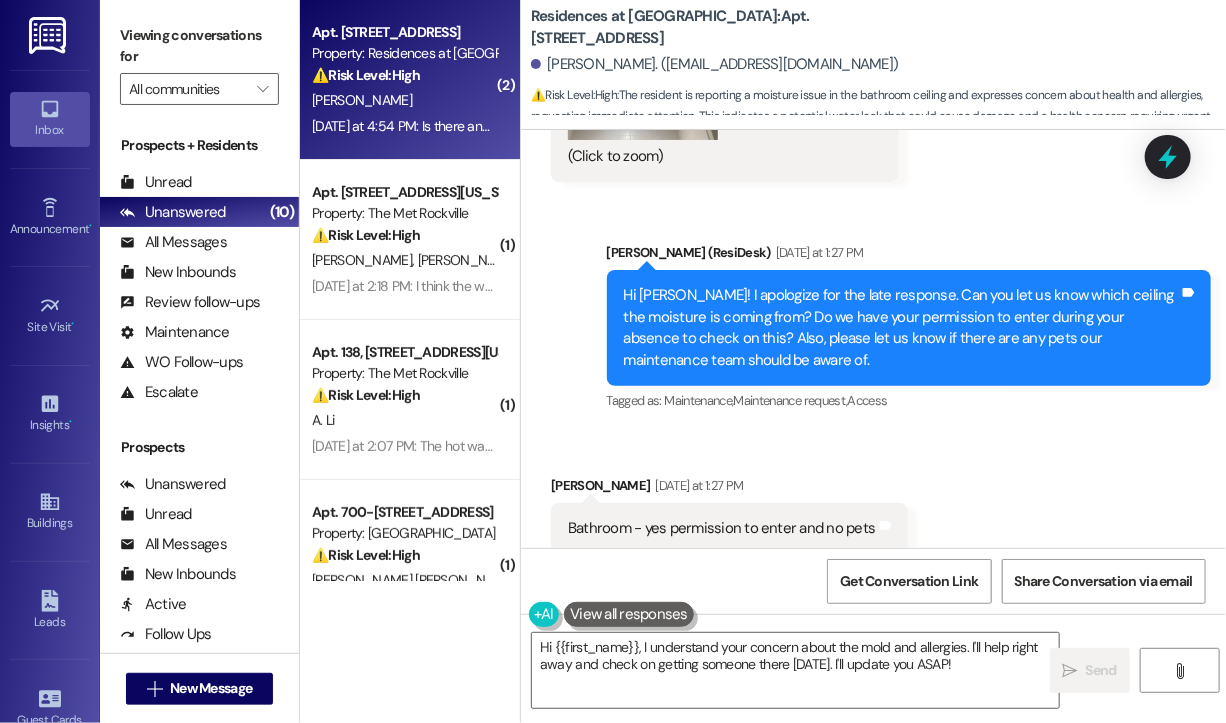 scroll, scrollTop: 9784, scrollLeft: 0, axis: vertical 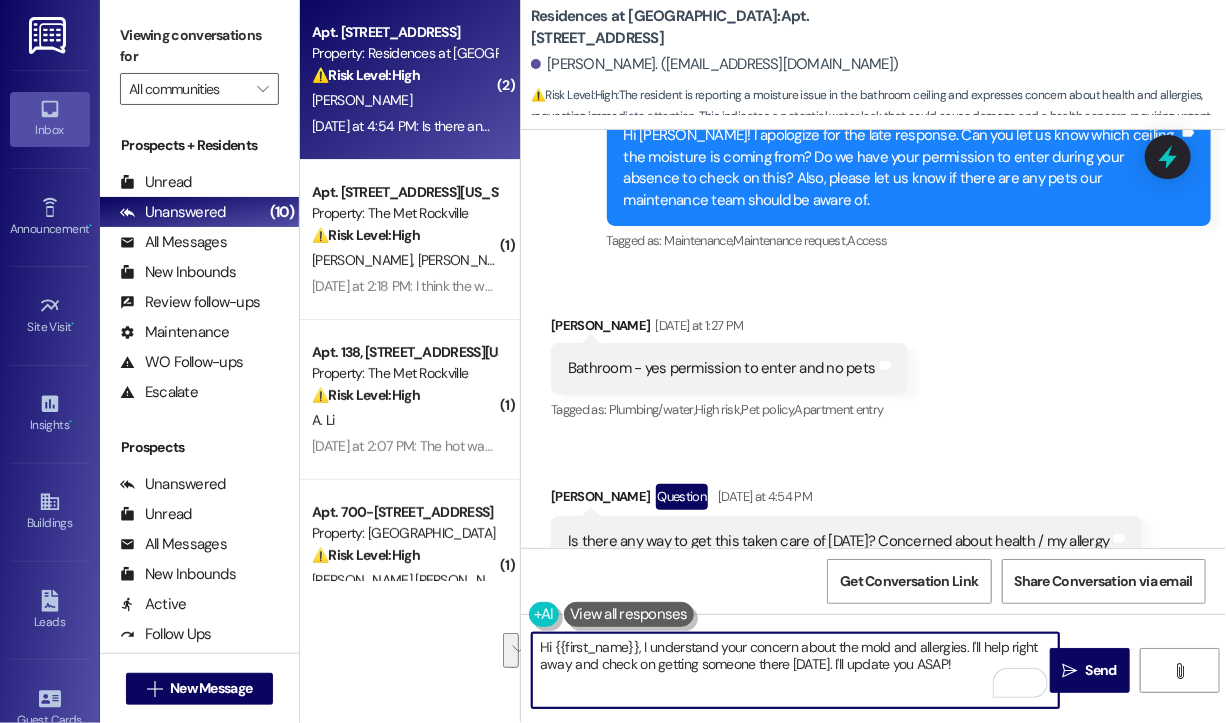 drag, startPoint x: 962, startPoint y: 664, endPoint x: 966, endPoint y: 722, distance: 58.137768 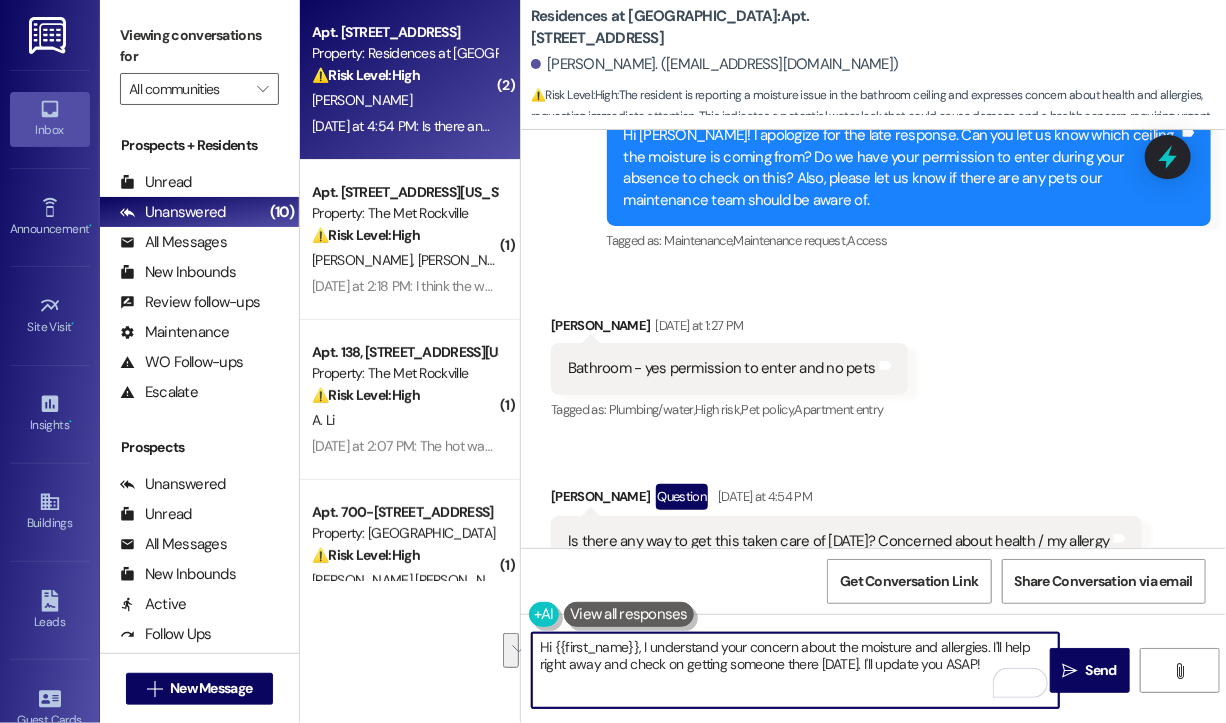 drag, startPoint x: 988, startPoint y: 638, endPoint x: 851, endPoint y: 659, distance: 138.60014 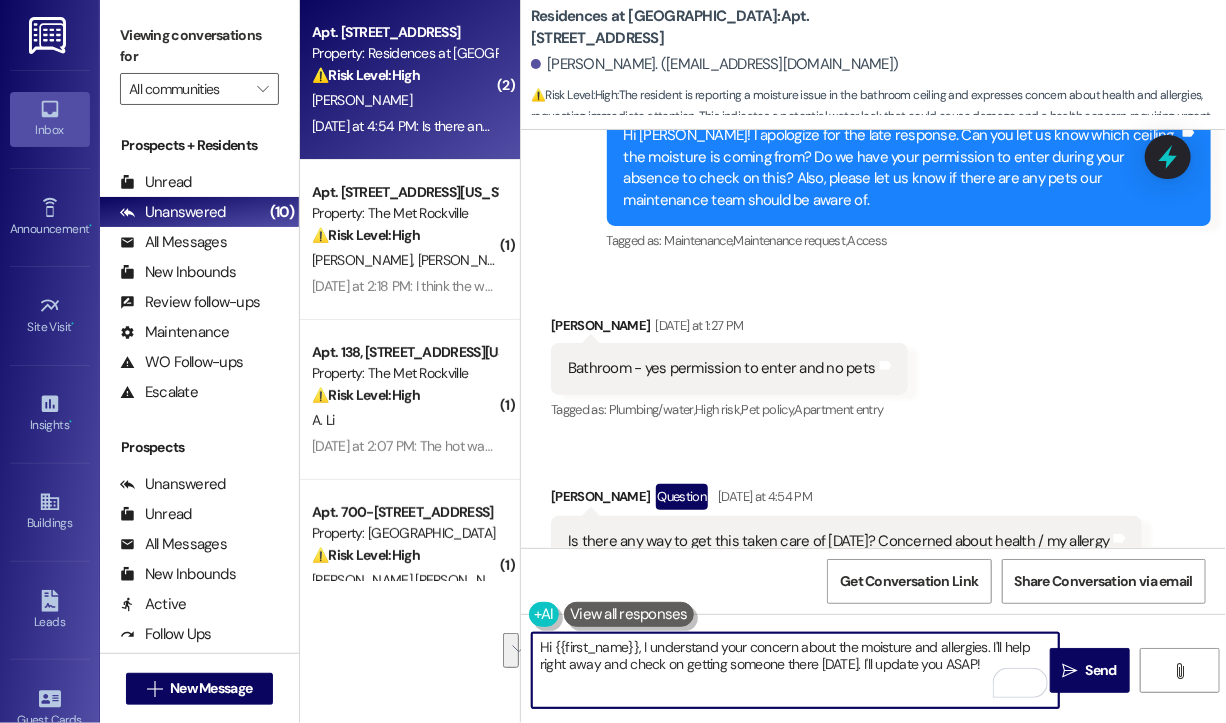 paste on "Thanks for reaching out. I’ve submitted an emergency work order to address the moisture on your bathroom ceiling. The maintenance team will take a look as soon as possible." 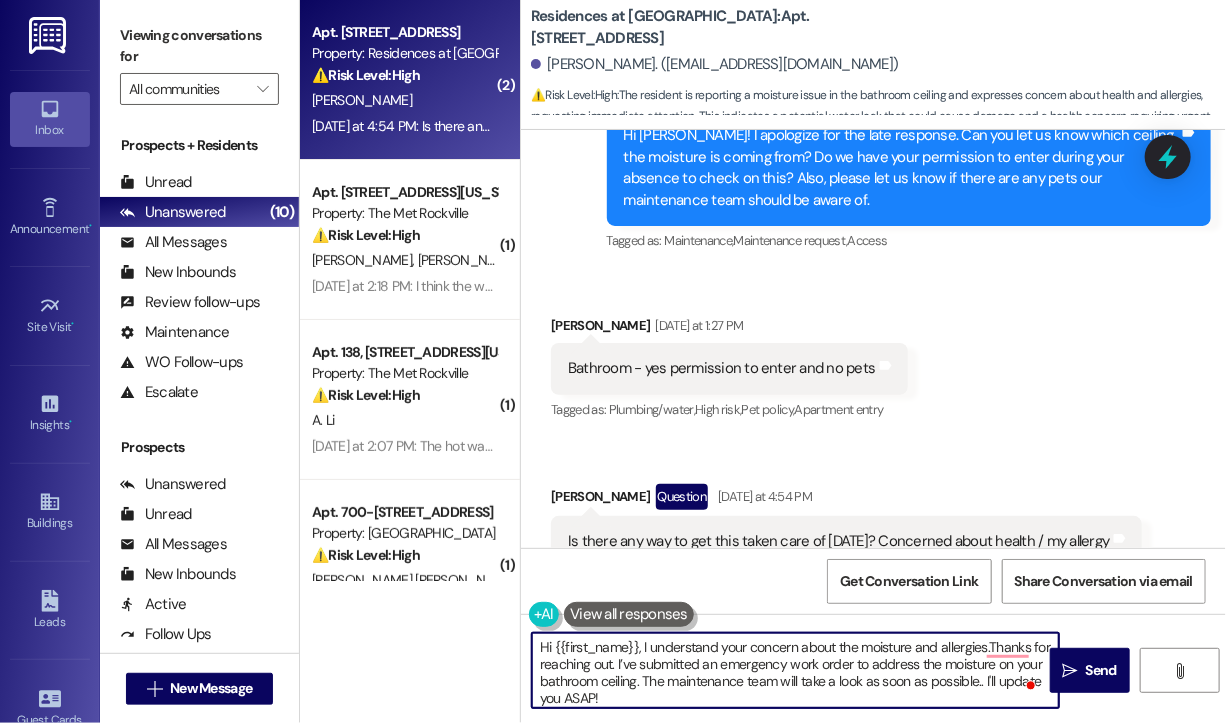 click on "Hi {{first_name}}, I understand your concern about the moisture and allergies.Thanks for reaching out. I’ve submitted an emergency work order to address the moisture on your bathroom ceiling. The maintenance team will take a look as soon as possible.. I'll update you ASAP!" at bounding box center [795, 670] 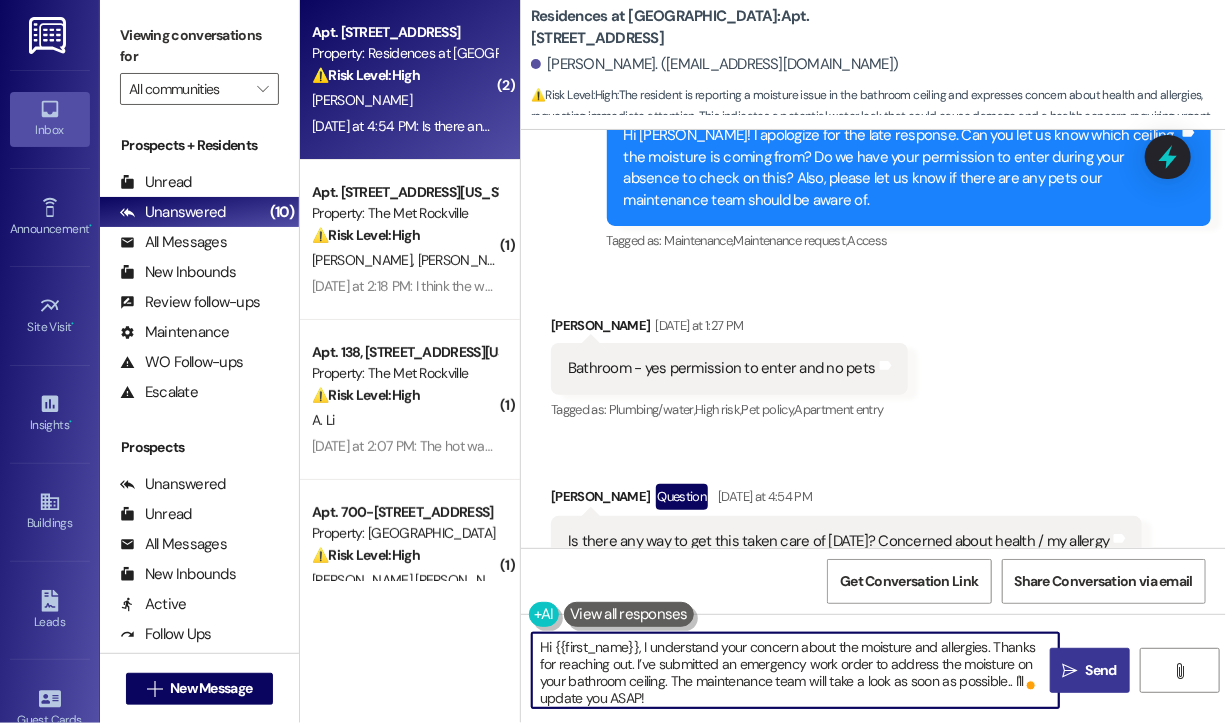 type on "Hi {{first_name}}, I understand your concern about the moisture and allergies. Thanks for reaching out. I’ve submitted an emergency work order to address the moisture on your bathroom ceiling. The maintenance team will take a look as soon as possible.. I'll update you ASAP!" 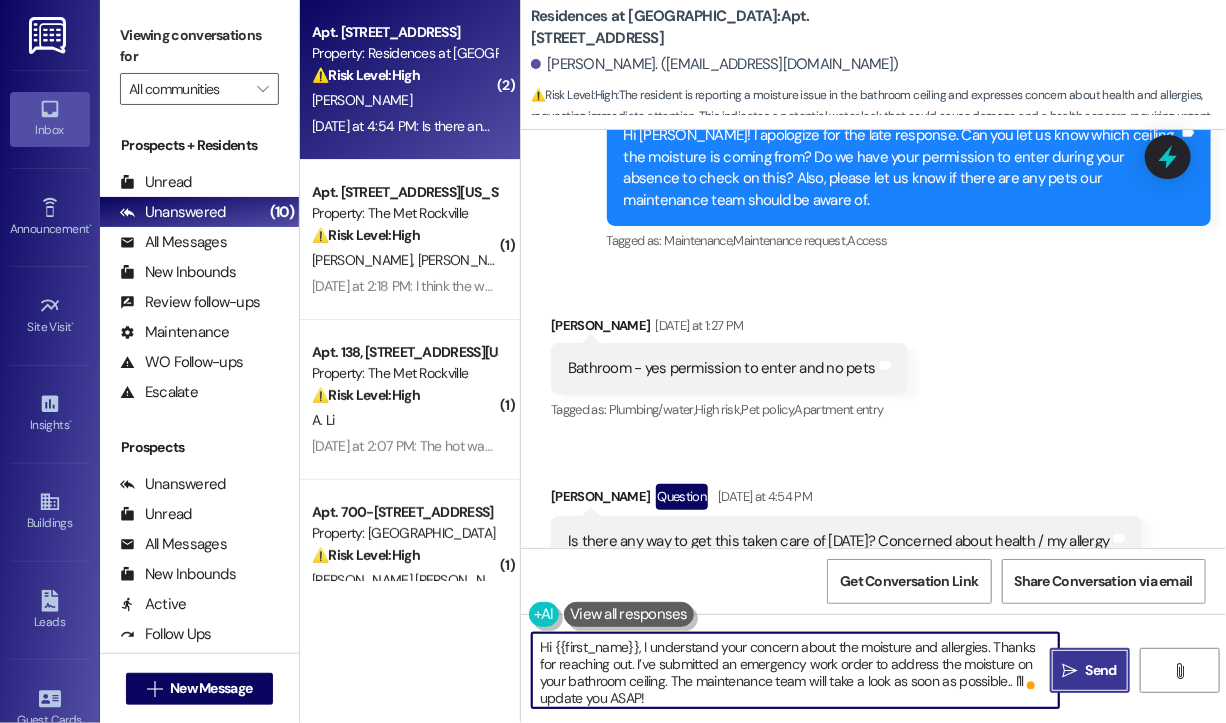 click on "Send" at bounding box center (1101, 670) 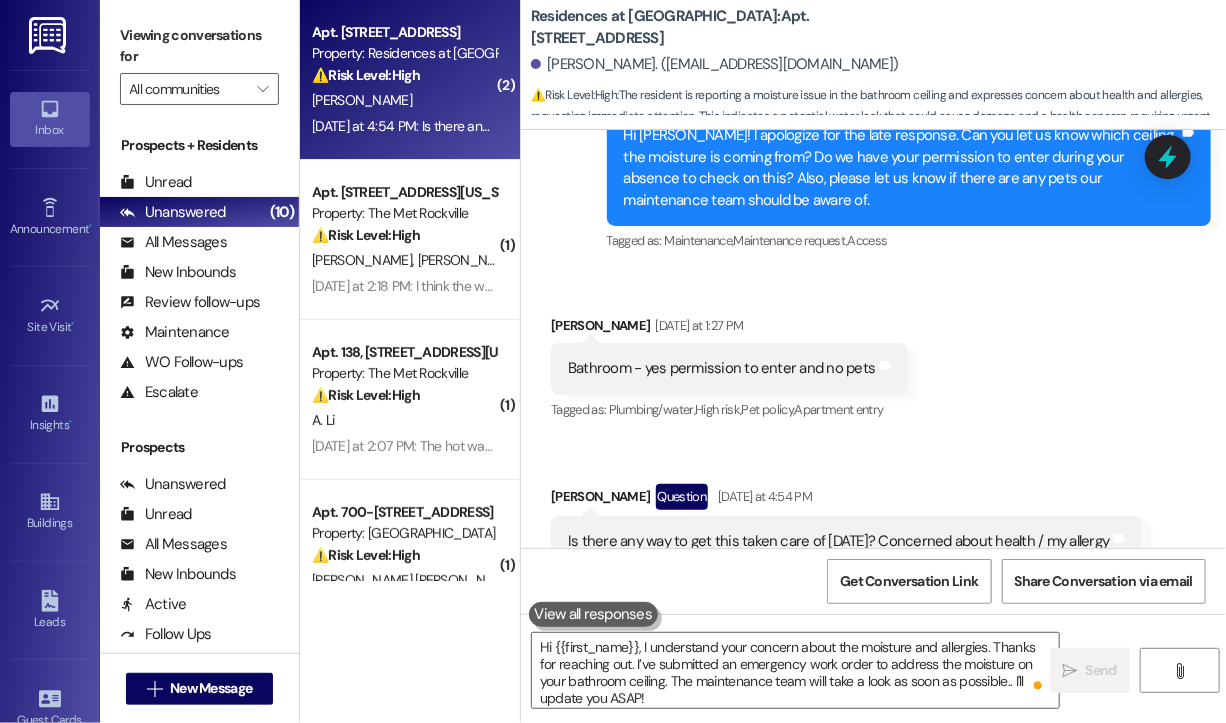 type 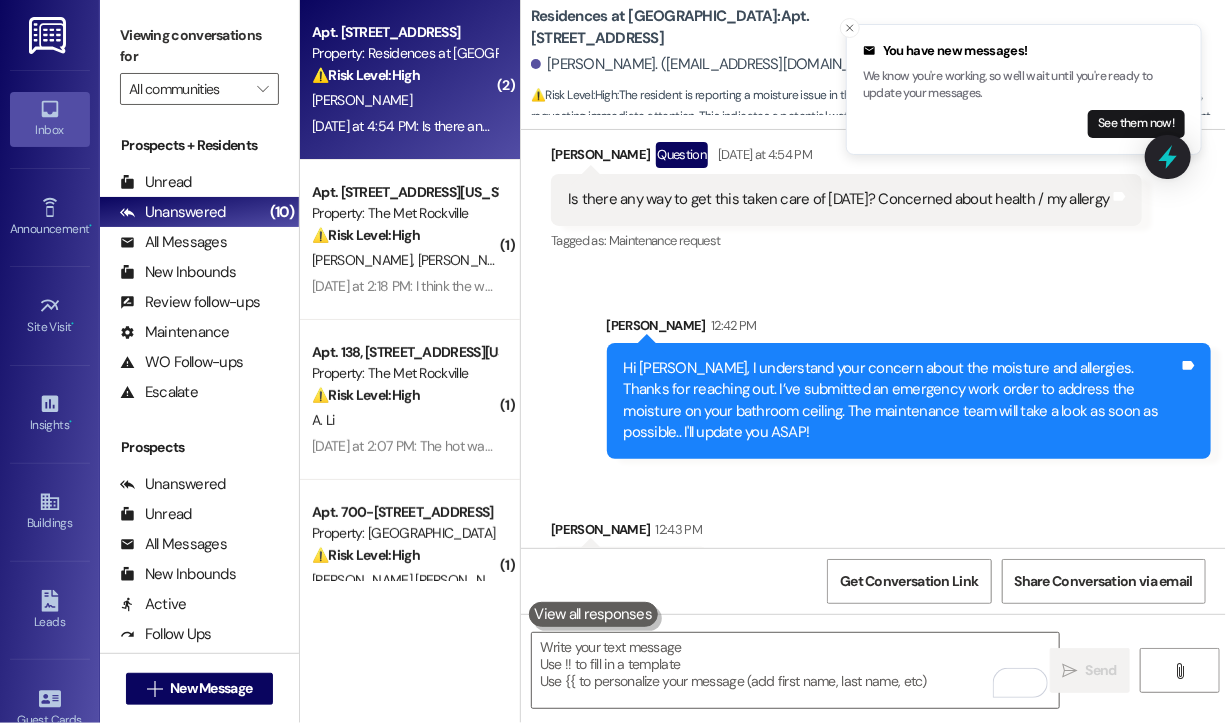 scroll, scrollTop: 10127, scrollLeft: 0, axis: vertical 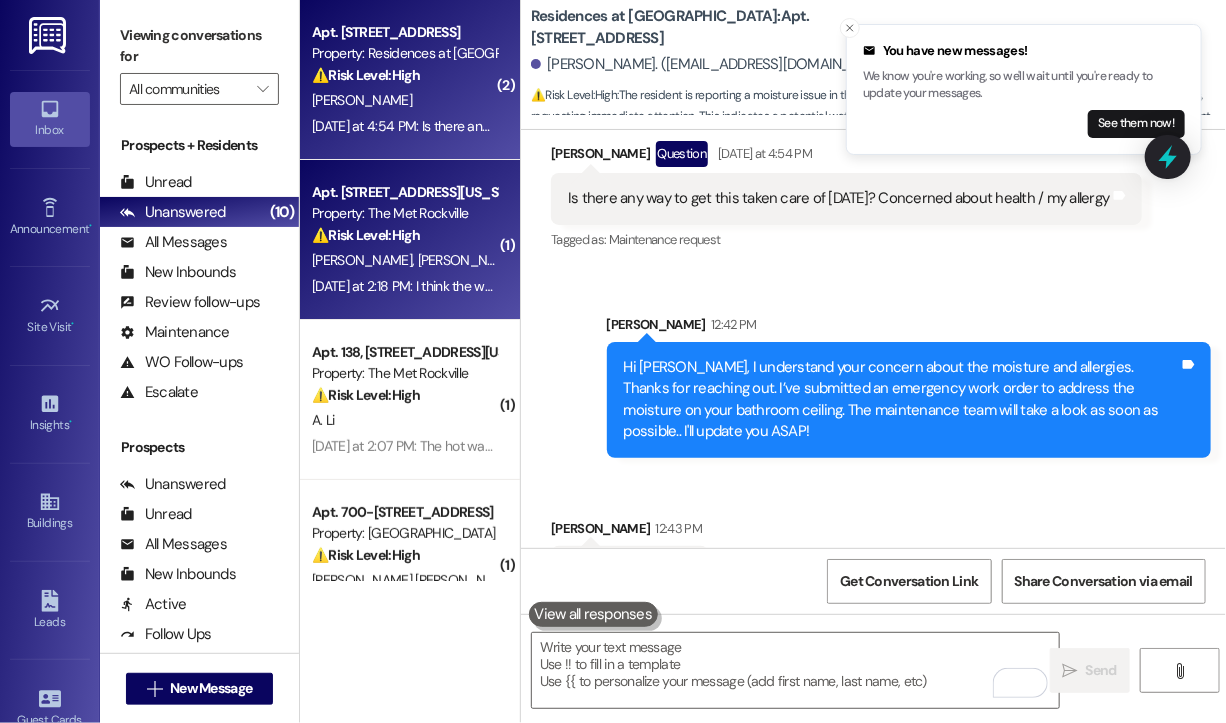 click on "Property: The Met Rockville" at bounding box center (404, 213) 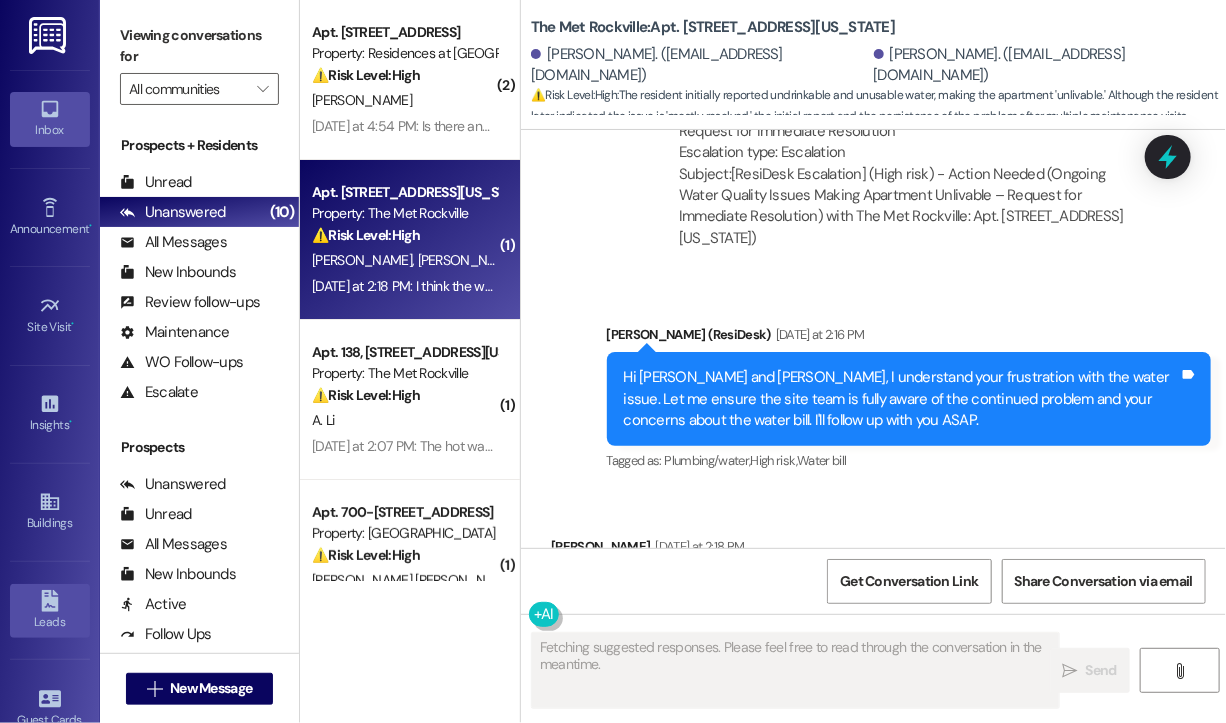 scroll, scrollTop: 1586, scrollLeft: 0, axis: vertical 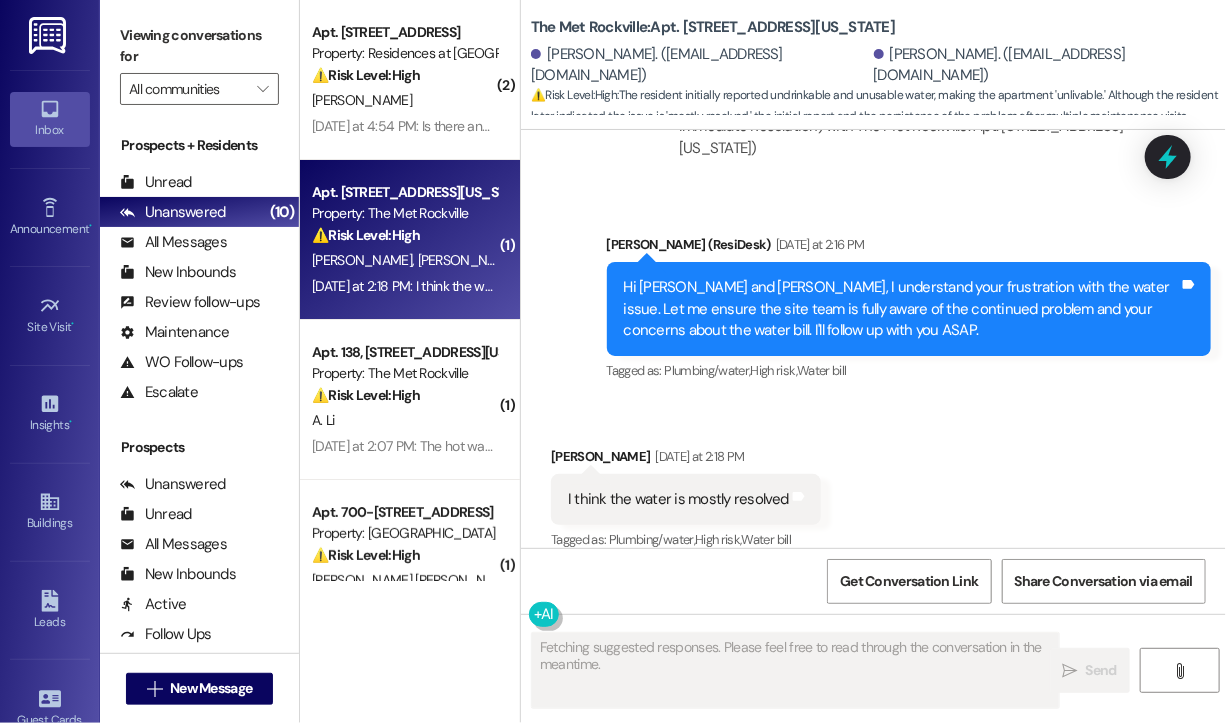 click on "Received via SMS Brian Schornberg Yesterday at 2:18 PM I think the water is mostly resolved  Tags and notes Tagged as:   Plumbing/water ,  Click to highlight conversations about Plumbing/water High risk ,  Click to highlight conversations about High risk Water bill Click to highlight conversations about Water bill" at bounding box center (873, 485) 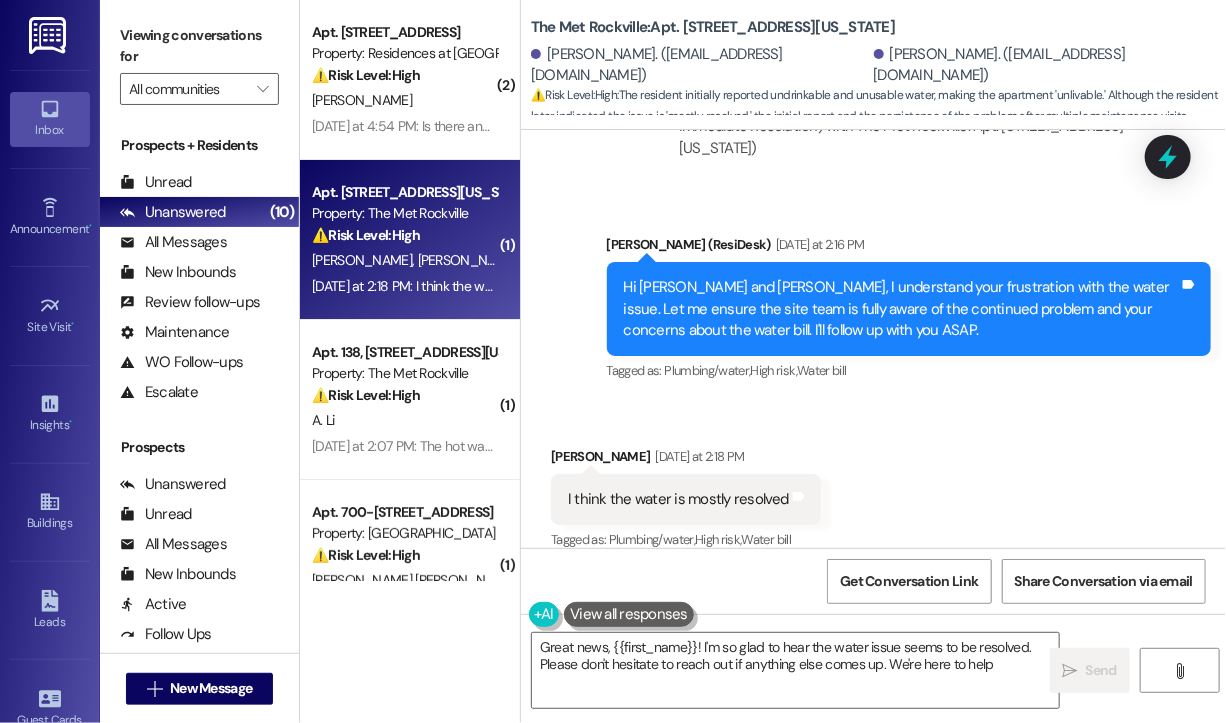 type on "Great news, {{first_name}}! I'm so glad to hear the water issue seems to be resolved. Please don't hesitate to reach out if anything else comes up. We're here to help!" 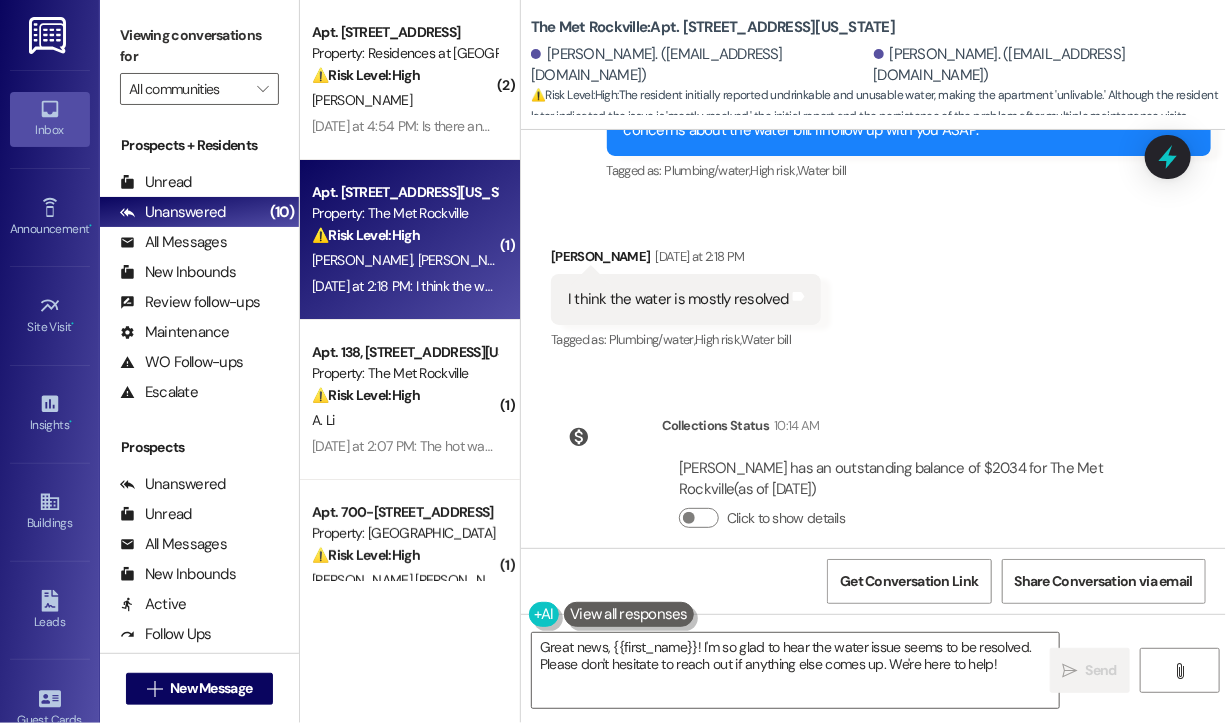 scroll, scrollTop: 1792, scrollLeft: 0, axis: vertical 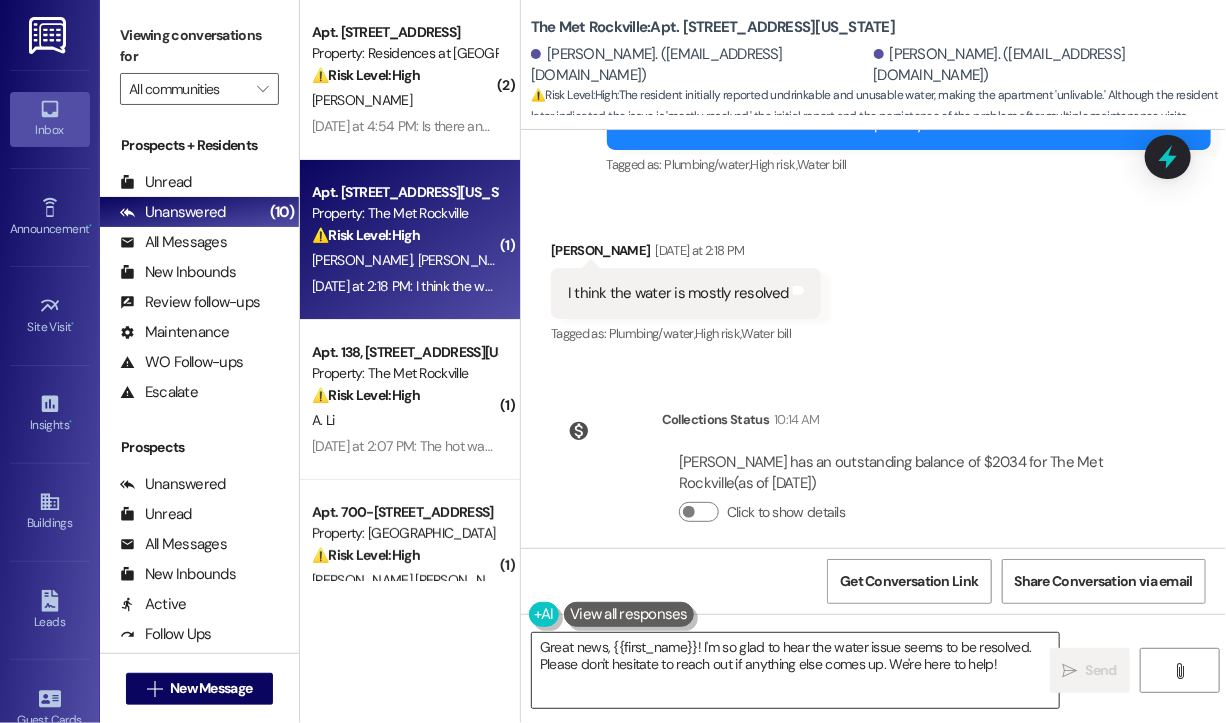 click on "Great news, {{first_name}}! I'm so glad to hear the water issue seems to be resolved. Please don't hesitate to reach out if anything else comes up. We're here to help!" at bounding box center [795, 670] 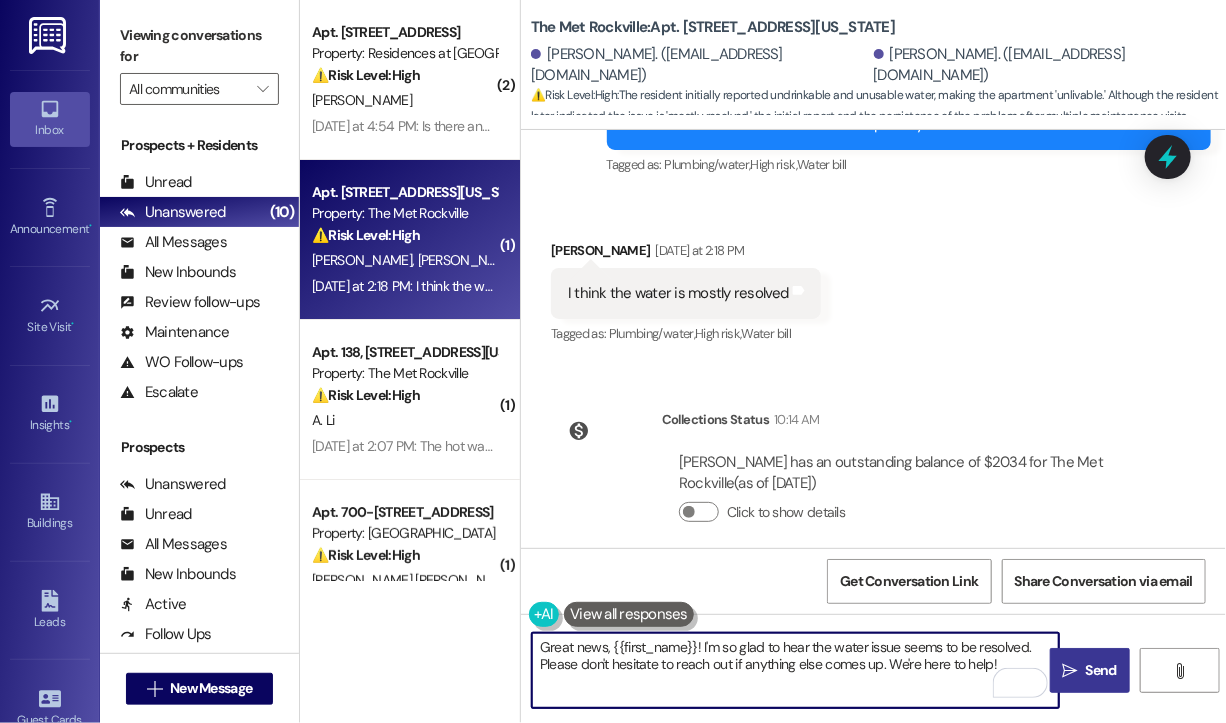 click on "Send" at bounding box center (1101, 670) 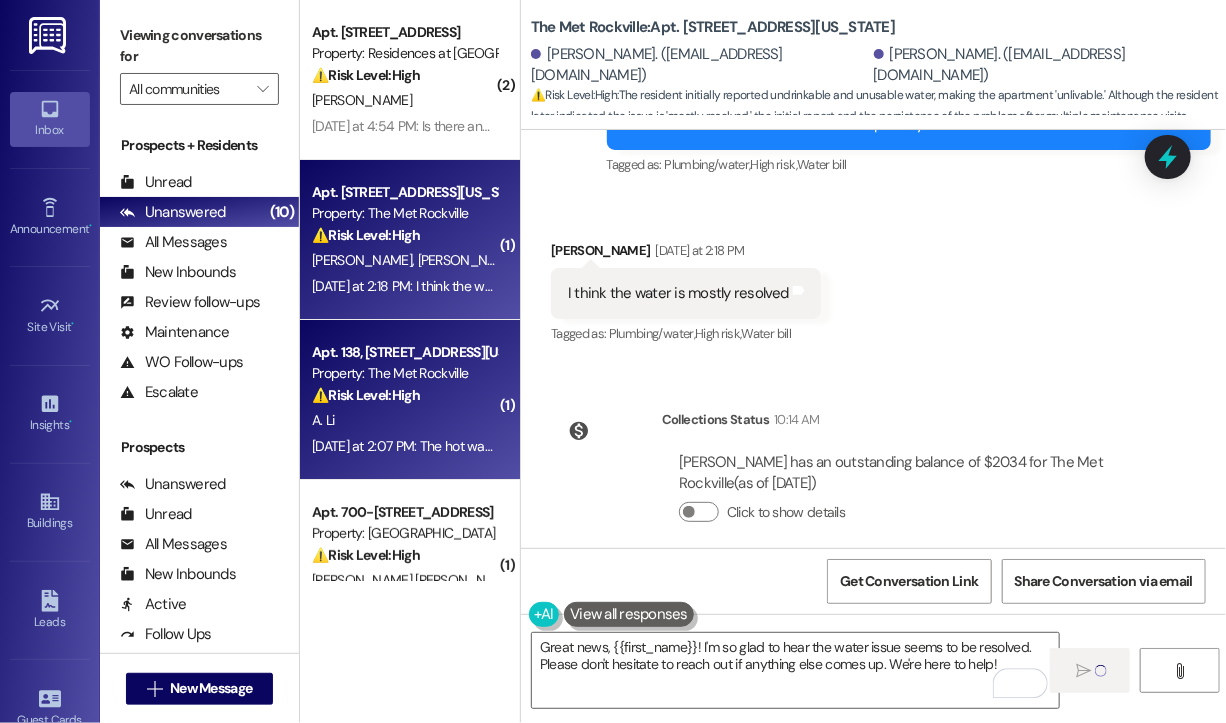 click on "A. Li" at bounding box center (404, 420) 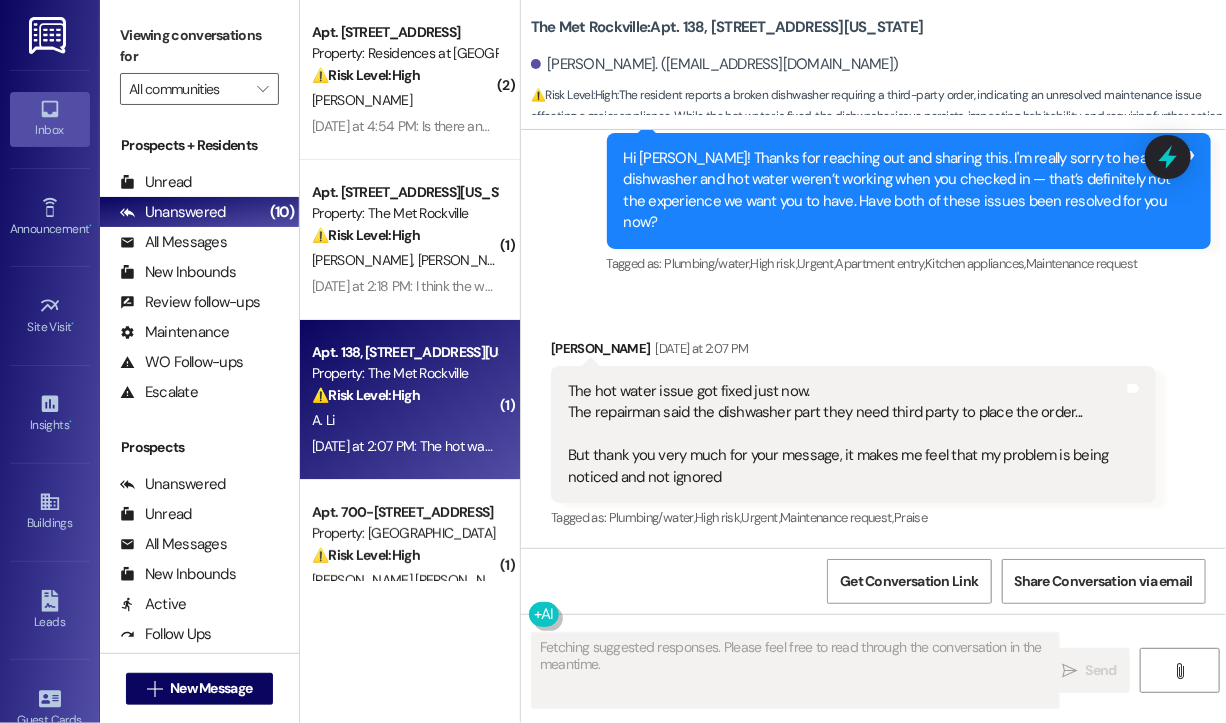 scroll, scrollTop: 648, scrollLeft: 0, axis: vertical 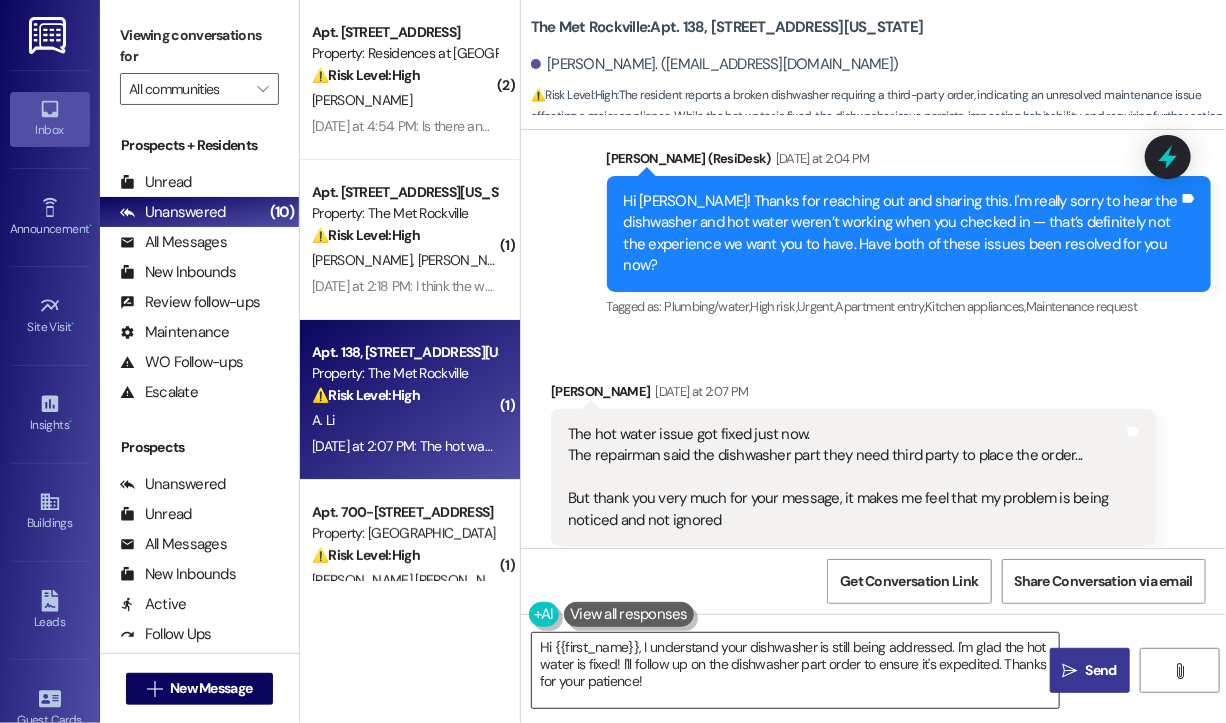 click on "Hi {{first_name}}, I understand your dishwasher is still being addressed. I'm glad the hot water is fixed! I'll follow up on the dishwasher part order to ensure it's expedited. Thanks for your patience!" at bounding box center [795, 670] 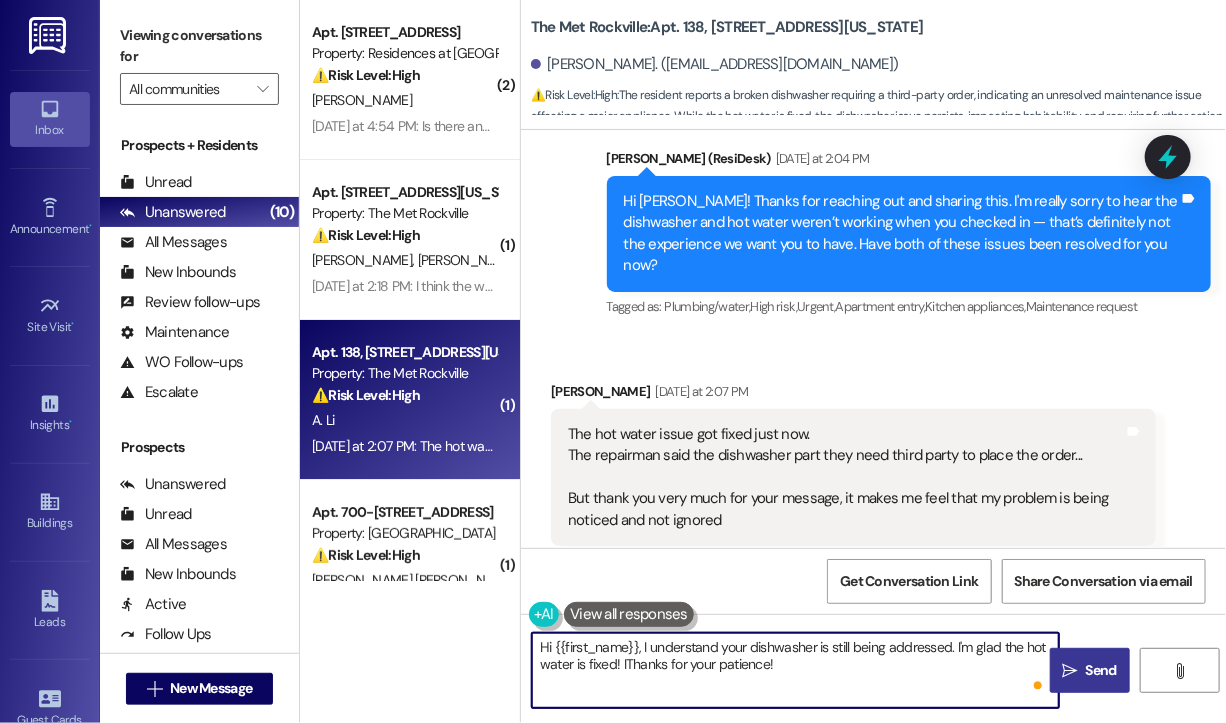 type on "Hi {{first_name}}, I understand your dishwasher is still being addressed. I'm glad the hot water is fixed! Thanks for your patience!" 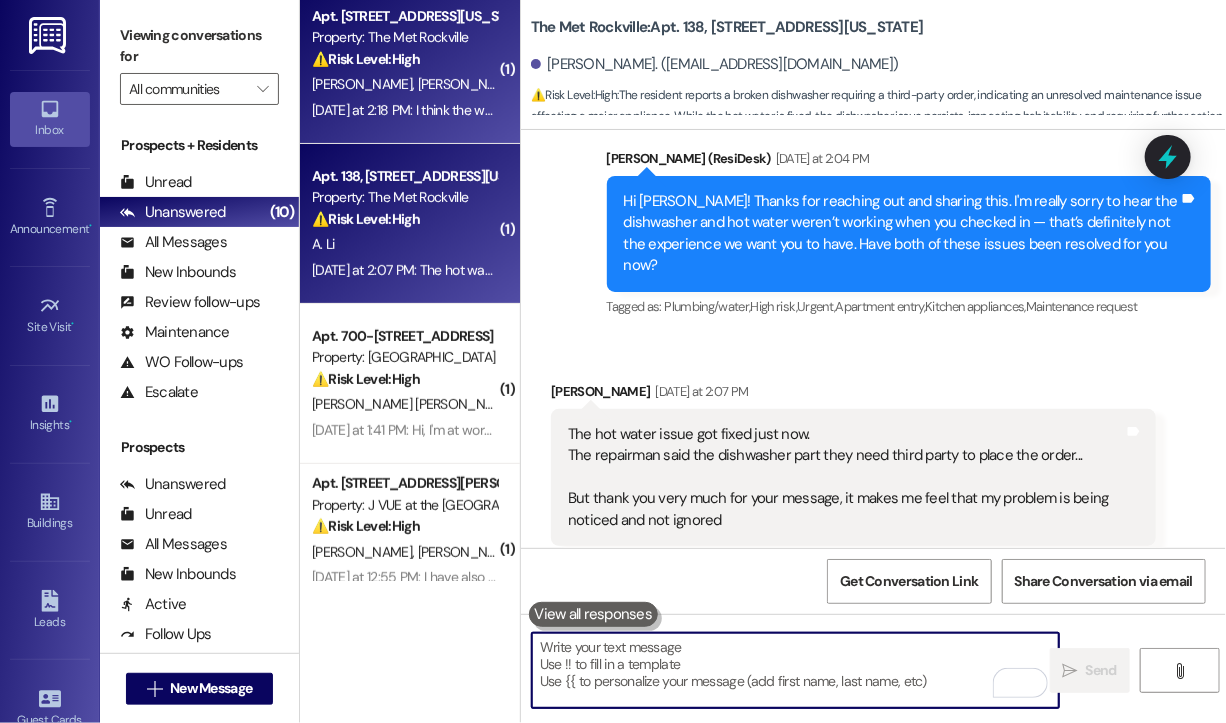 scroll, scrollTop: 200, scrollLeft: 0, axis: vertical 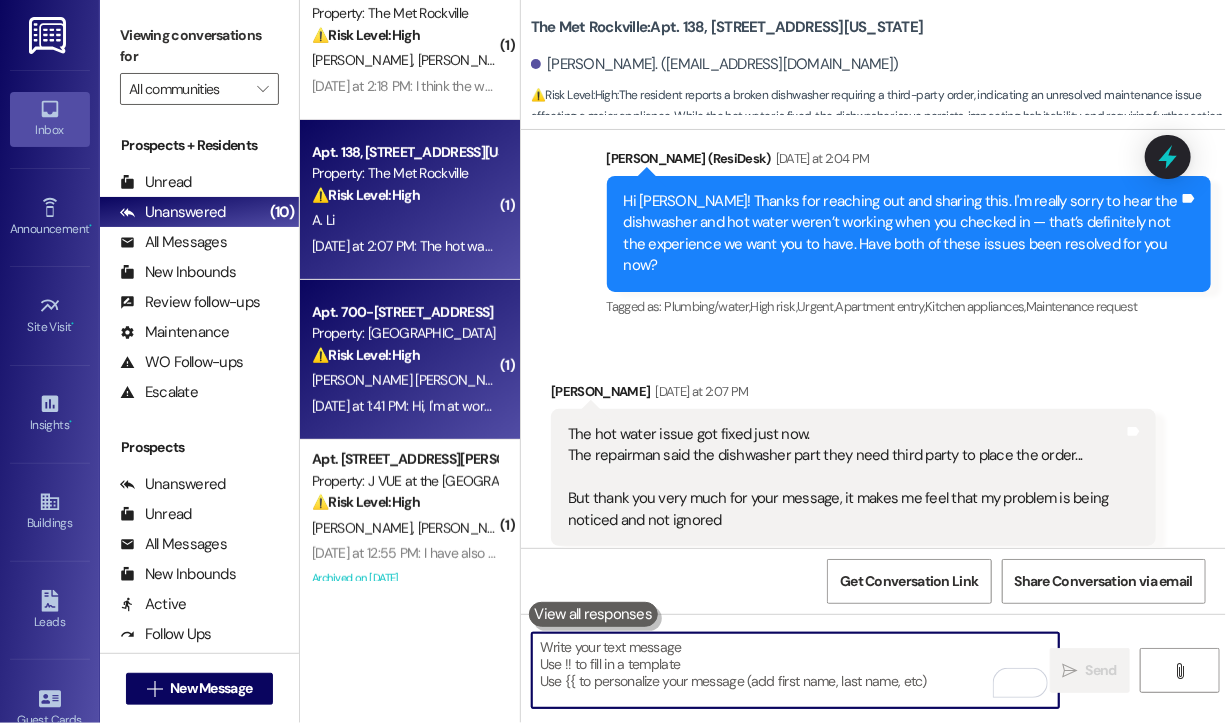 type 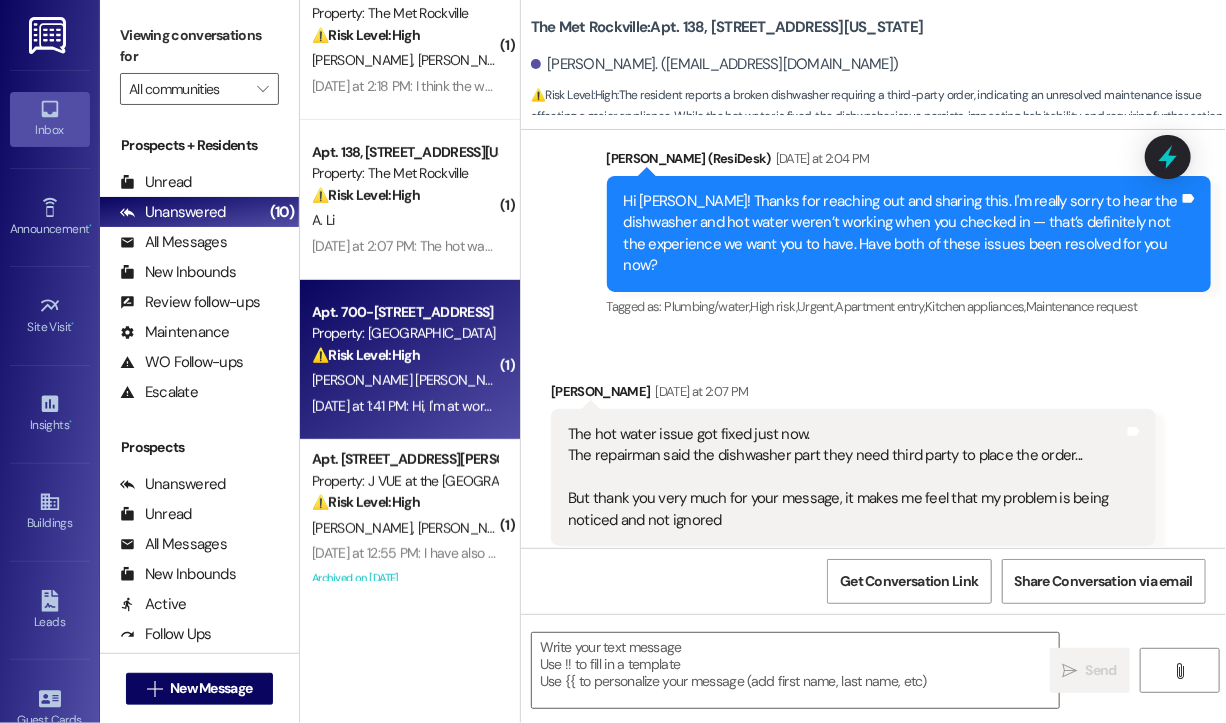 type on "Fetching suggested responses. Please feel free to read through the conversation in the meantime." 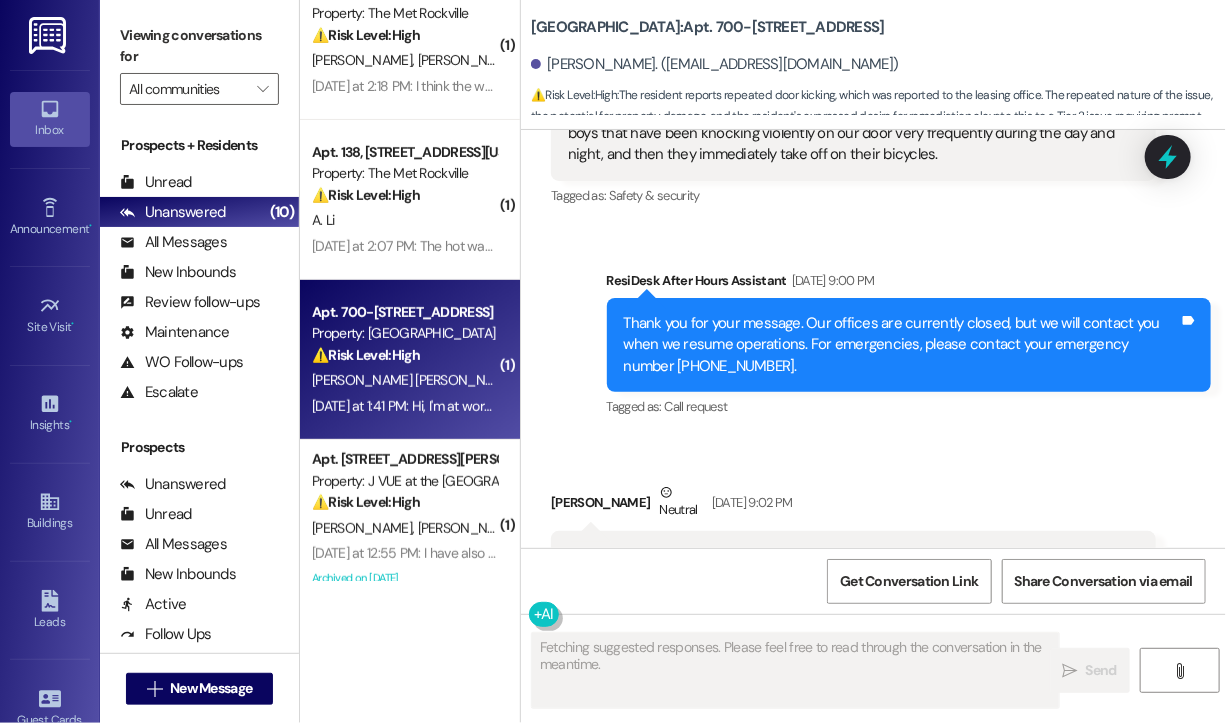 scroll, scrollTop: 8404, scrollLeft: 0, axis: vertical 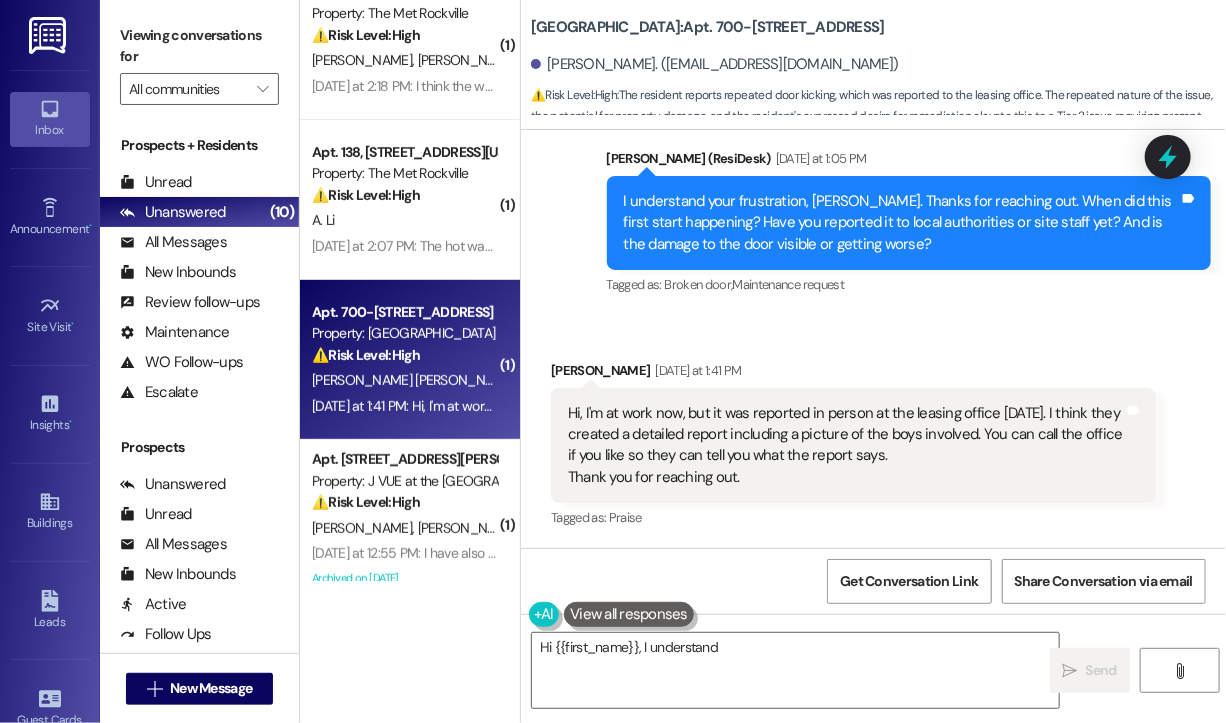click on "Received via SMS Carloman Romero Villagran Yesterday at 1:41 PM Hi, I'm at work now, but it was reported in person at the leasing office last Saturday. I think they created a detailed report including a picture of the boys involved. You can call the office if you like so they can tell you what the report says.
Thank you for reaching out. Tags and notes Tagged as:   Praise Click to highlight conversations about Praise" at bounding box center [853, 446] 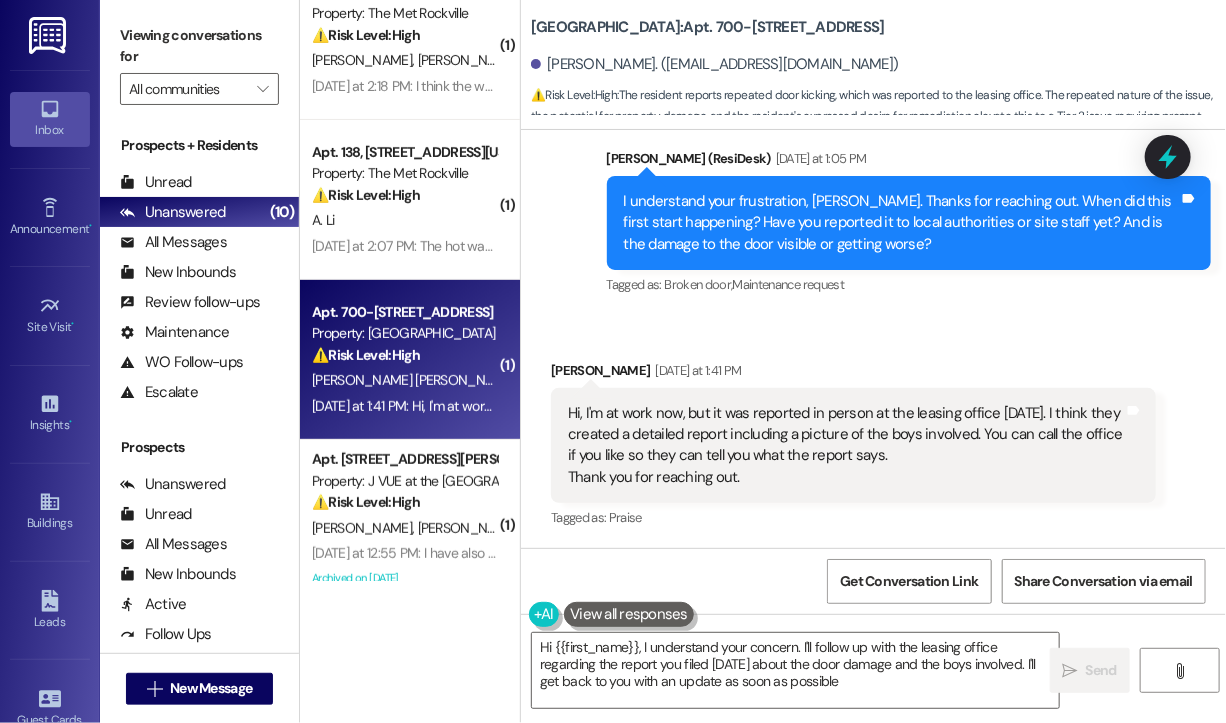 type on "Hi {{first_name}}, I understand your concern. I'll follow up with the leasing office regarding the report you filed last Saturday about the door damage and the boys involved. I'll get back to you with an update as soon as possible." 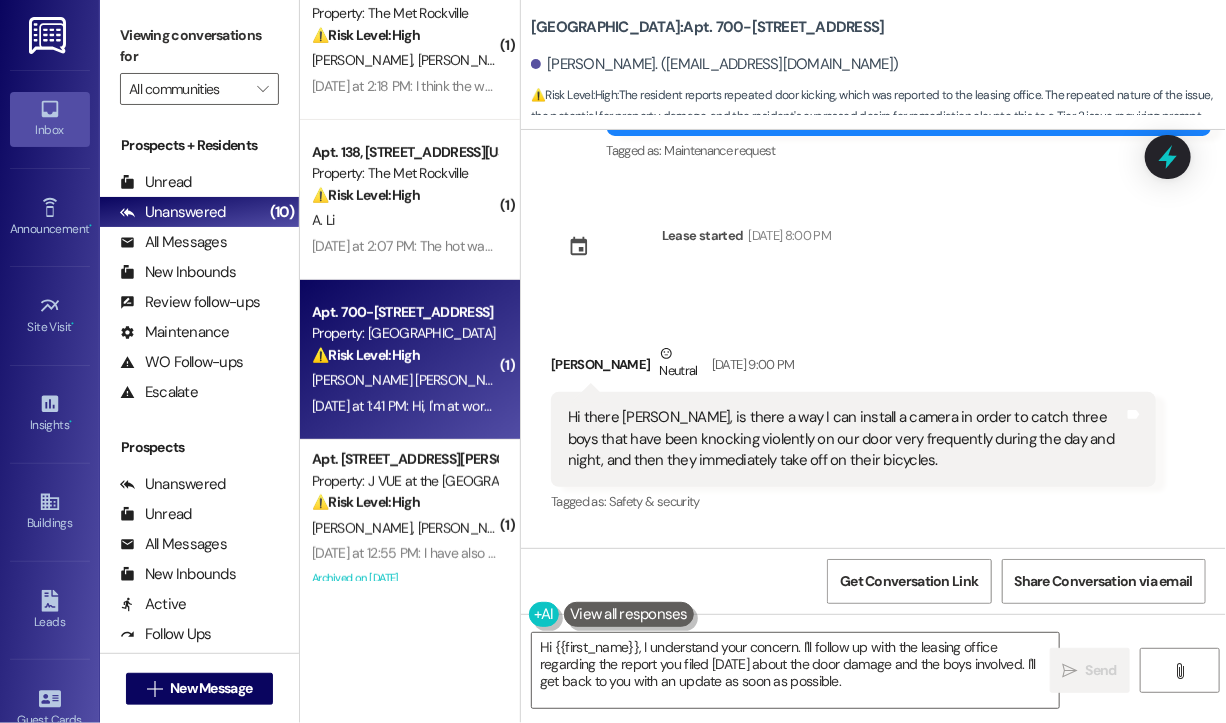scroll, scrollTop: 6304, scrollLeft: 0, axis: vertical 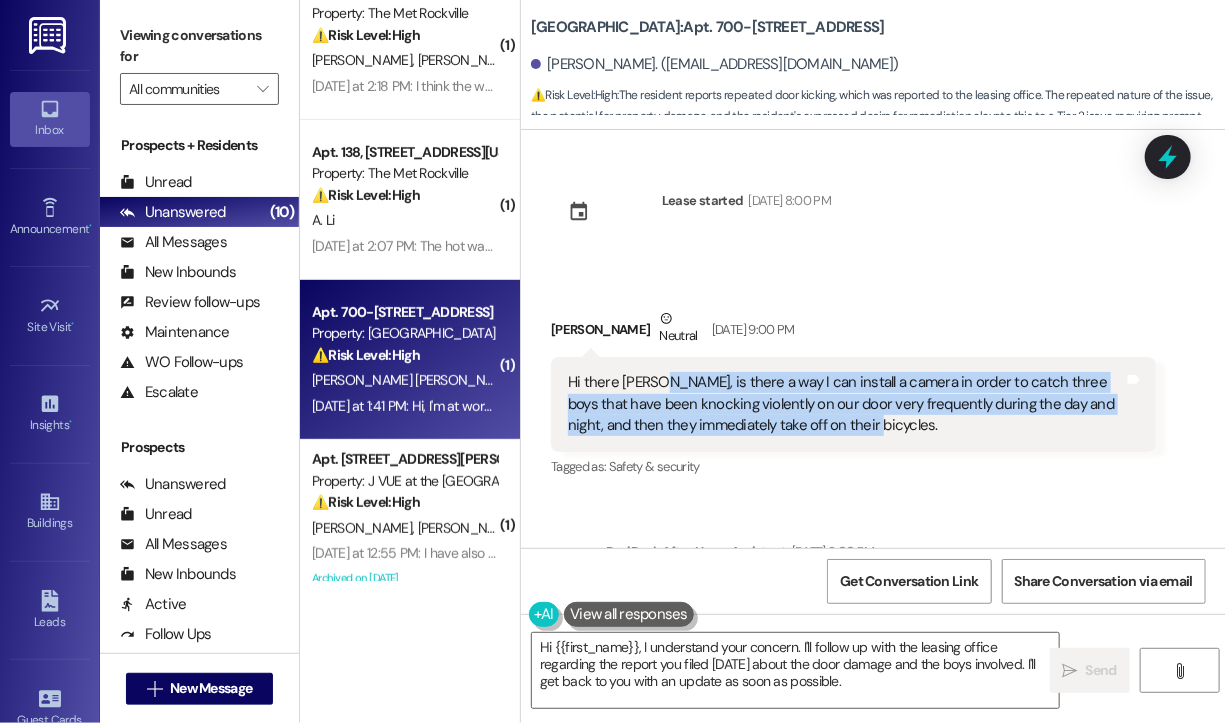 drag, startPoint x: 862, startPoint y: 424, endPoint x: 652, endPoint y: 382, distance: 214.15881 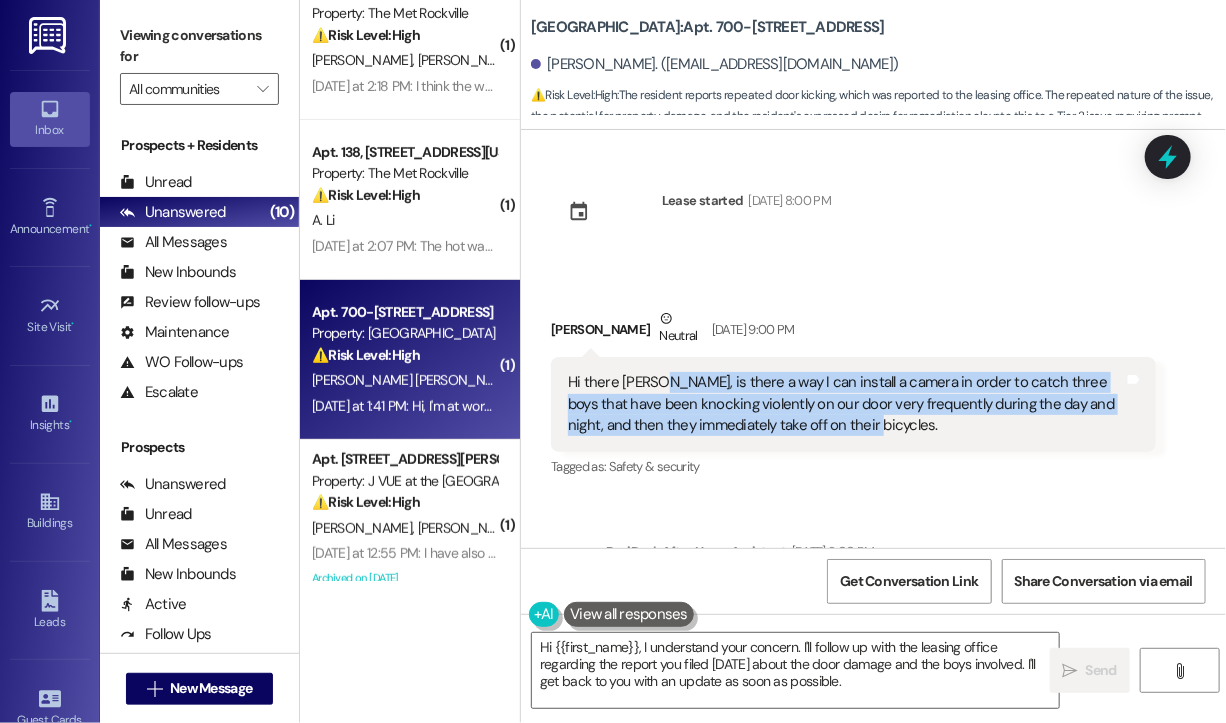 copy on "is there a way I can install a camera in order to catch three boys that have been knocking violently on our door very frequently during the day and night, and then they immediately take off on their bicycles." 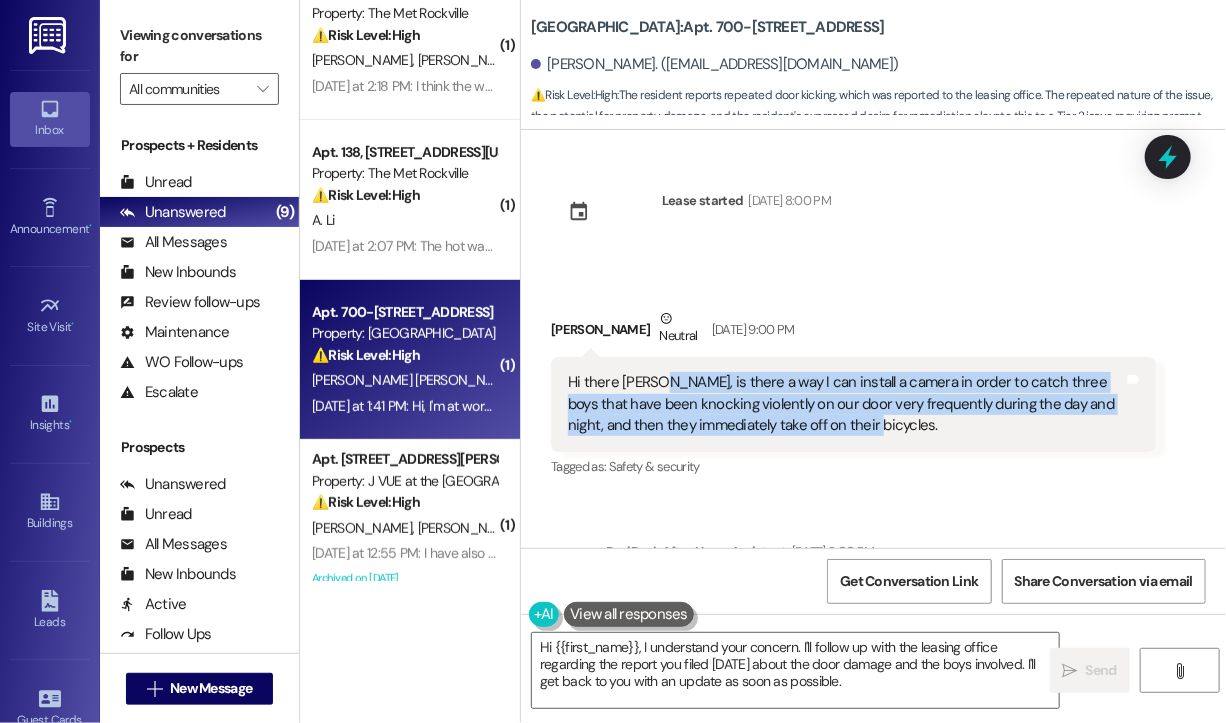 copy on "is there a way I can install a camera in order to catch three boys that have been knocking violently on our door very frequently during the day and night, and then they immediately take off on their bicycles." 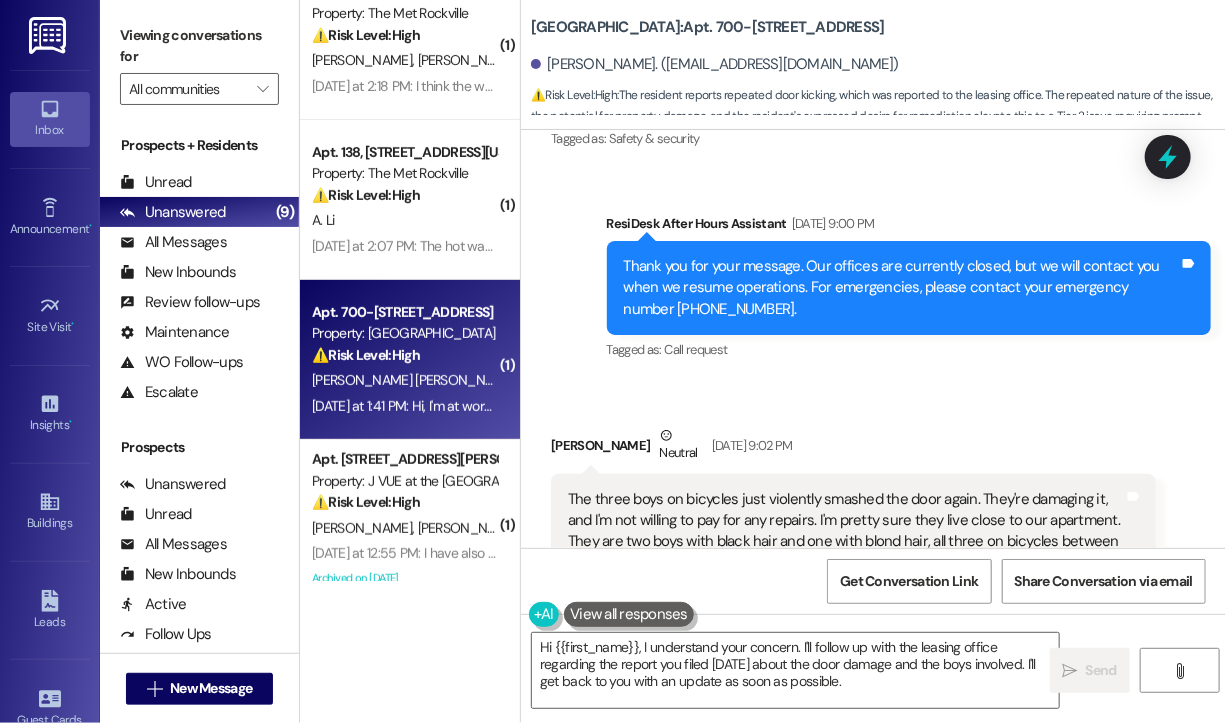 scroll, scrollTop: 6804, scrollLeft: 0, axis: vertical 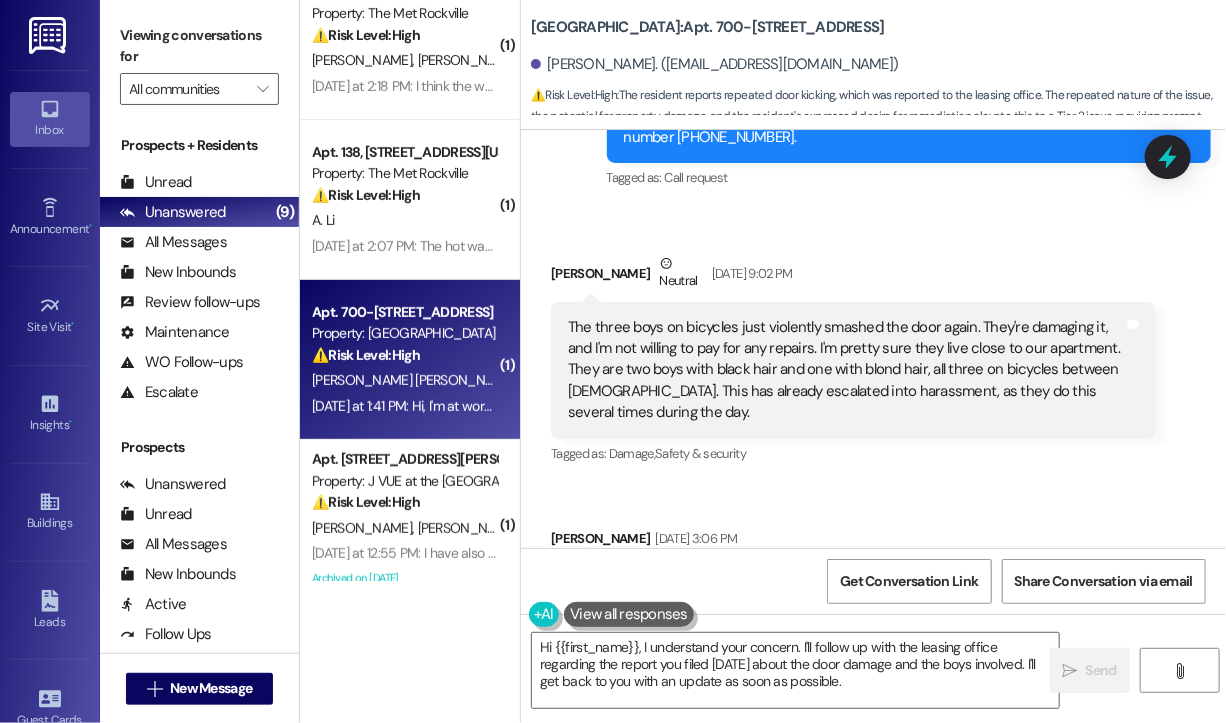 drag, startPoint x: 722, startPoint y: 418, endPoint x: 569, endPoint y: 327, distance: 178.01685 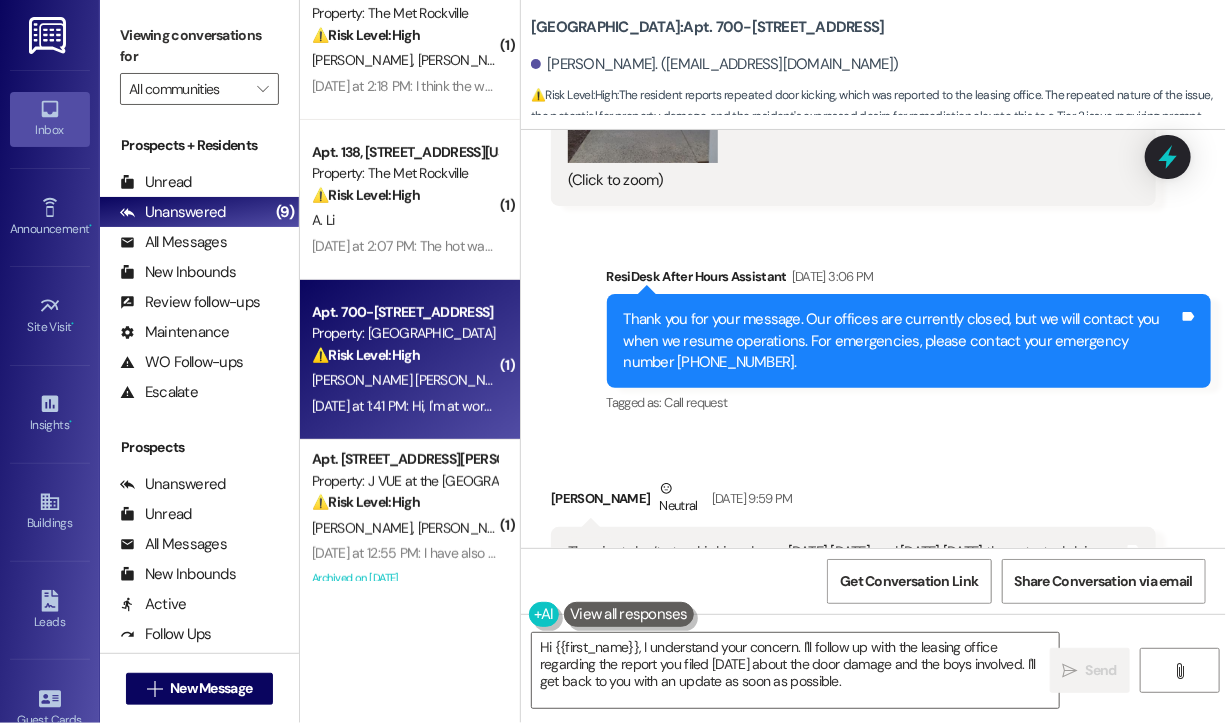 scroll, scrollTop: 7904, scrollLeft: 0, axis: vertical 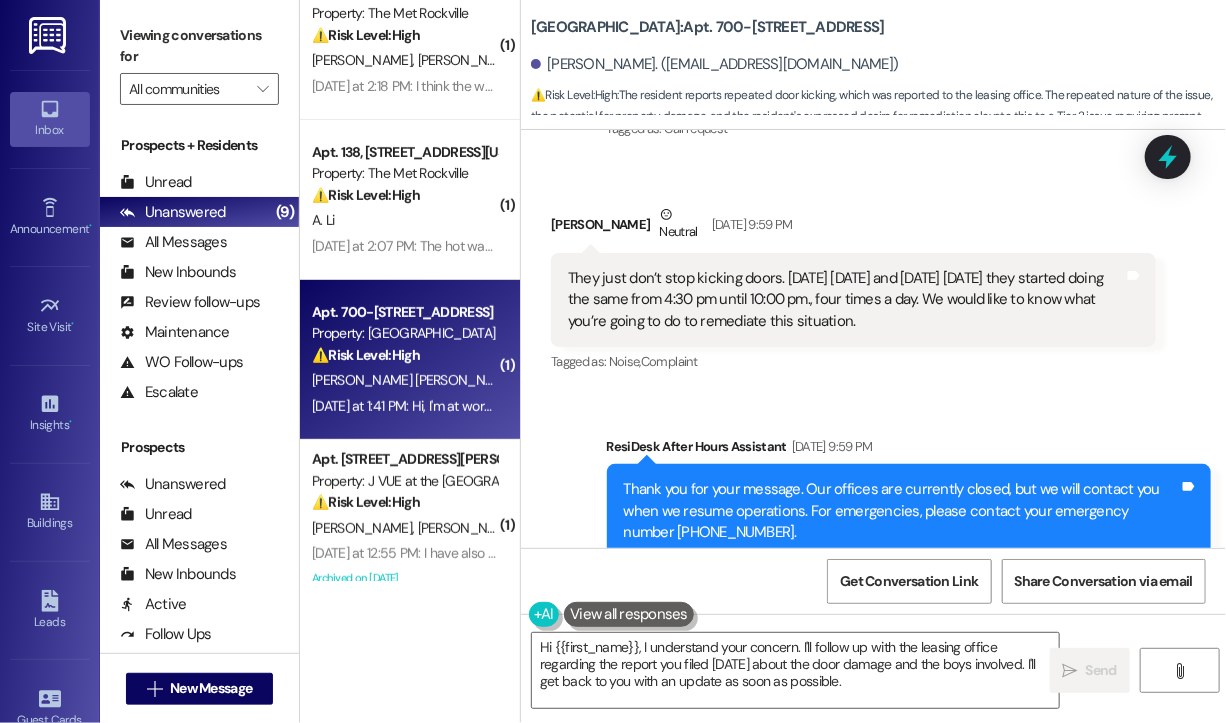 drag, startPoint x: 911, startPoint y: 316, endPoint x: 564, endPoint y: 275, distance: 349.4138 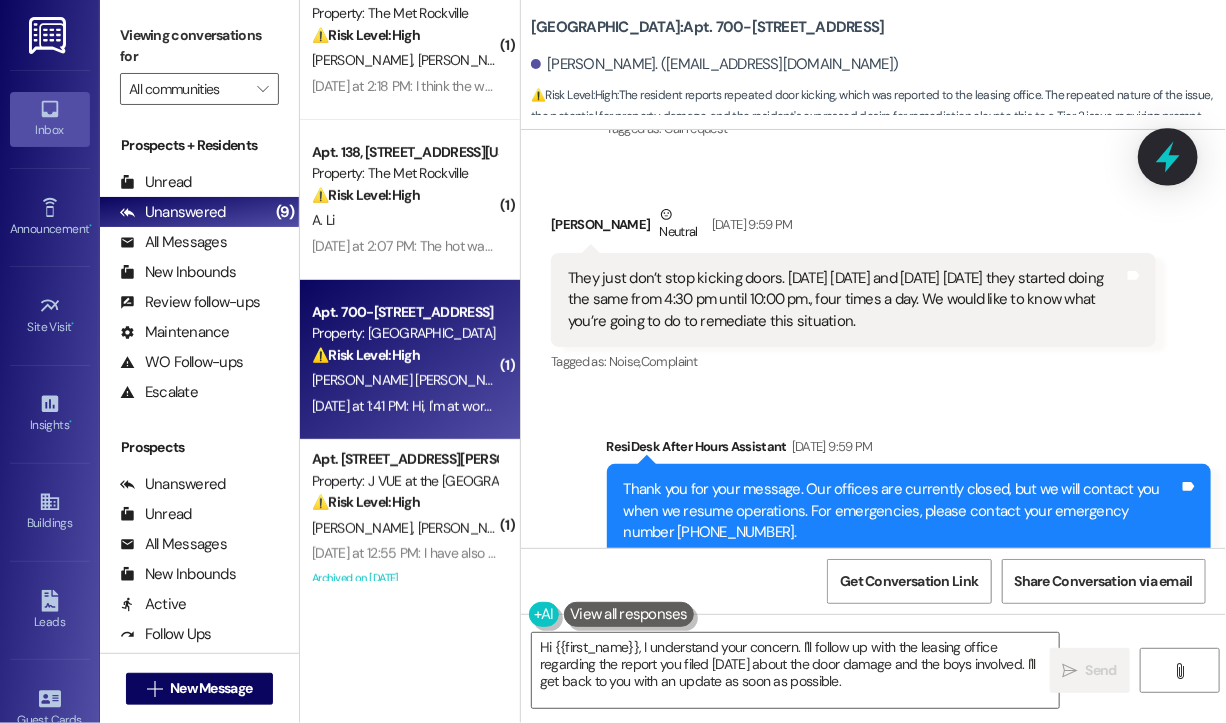 click 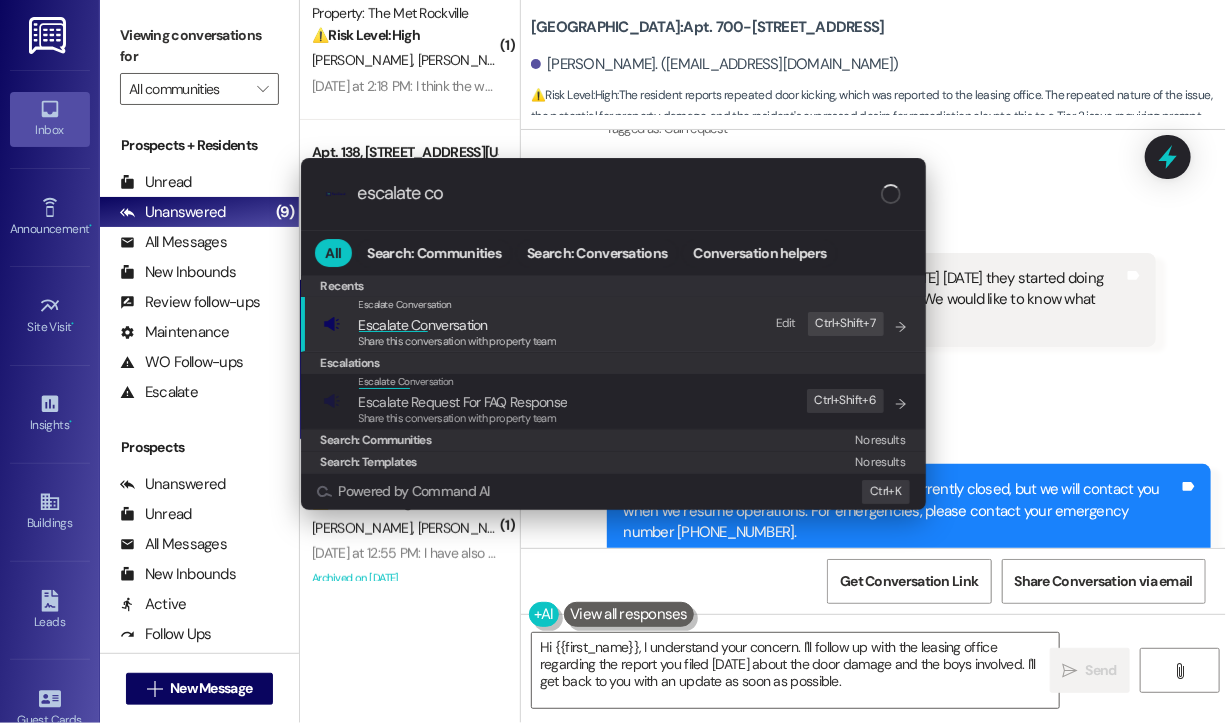 type on "escalate con" 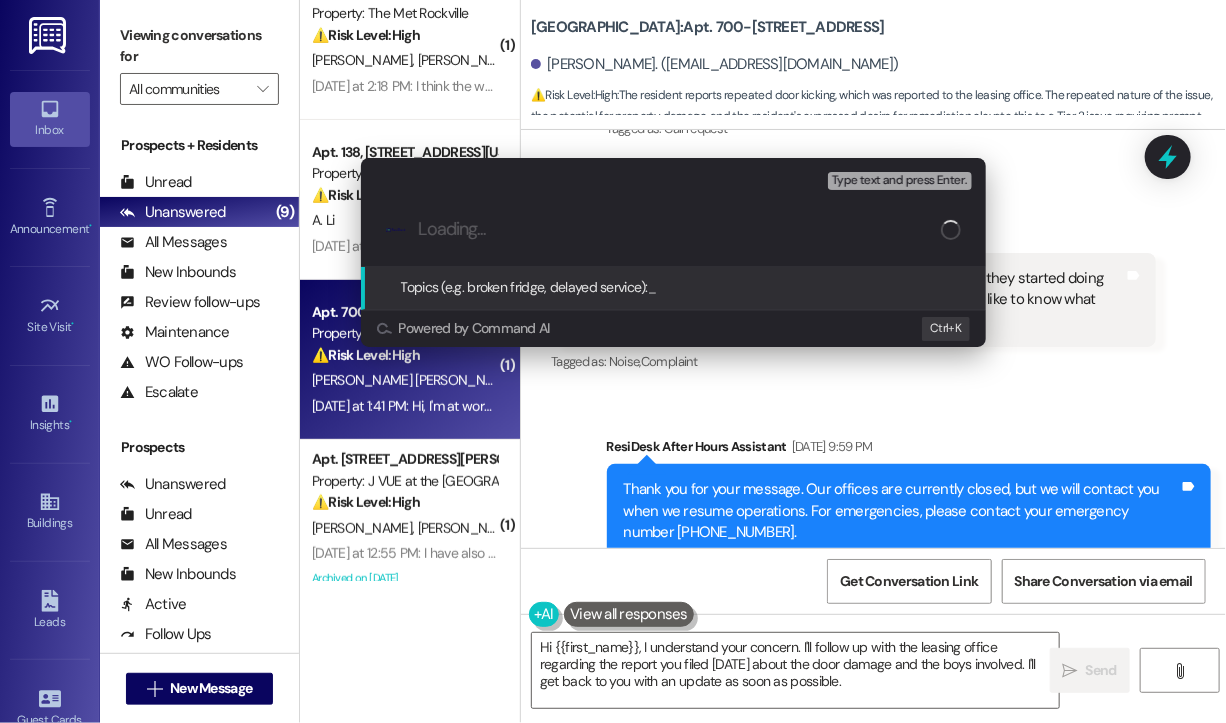 paste on "Ongoing Harassment and Property Damage by Local Minors – Request for Action and Camera Installation Option" 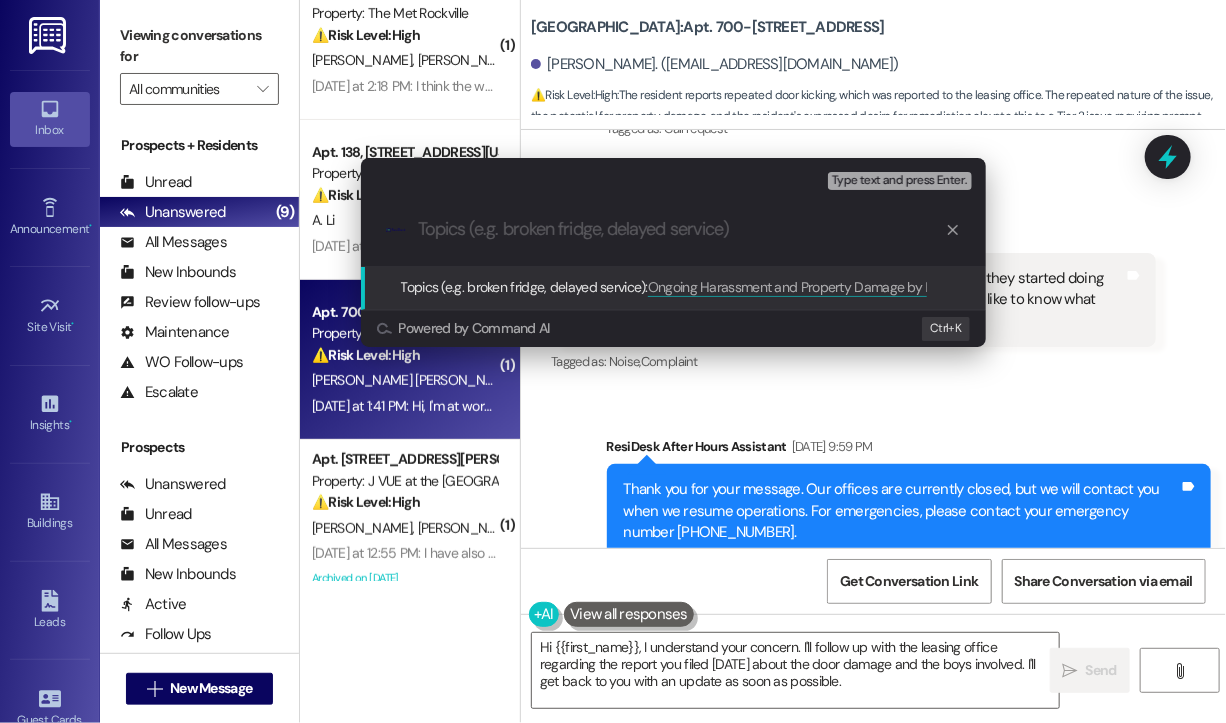 scroll, scrollTop: 0, scrollLeft: 0, axis: both 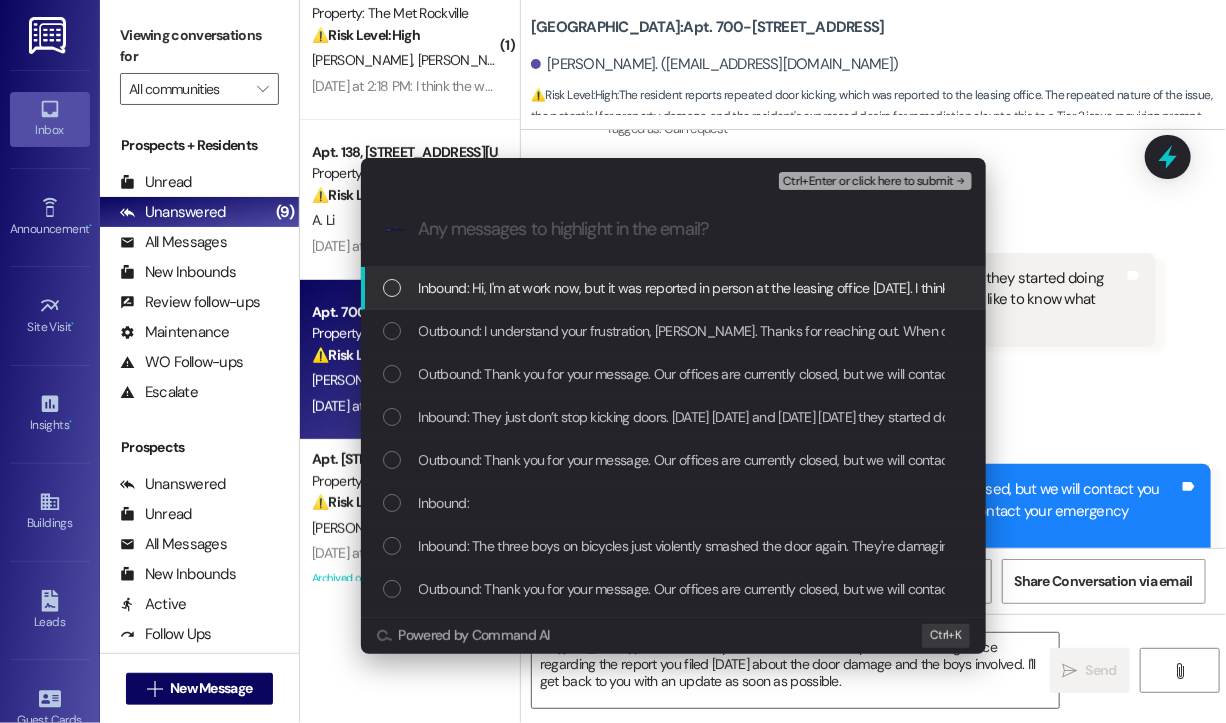 click on "Inbound: Hi, I'm at work now, but it was reported in person at the leasing office last Saturday. I think they created a detailed report including a picture of the boys involved. You can call the office if you like so they can tell you what the report says.
Thank you for reaching out." at bounding box center [1183, 288] 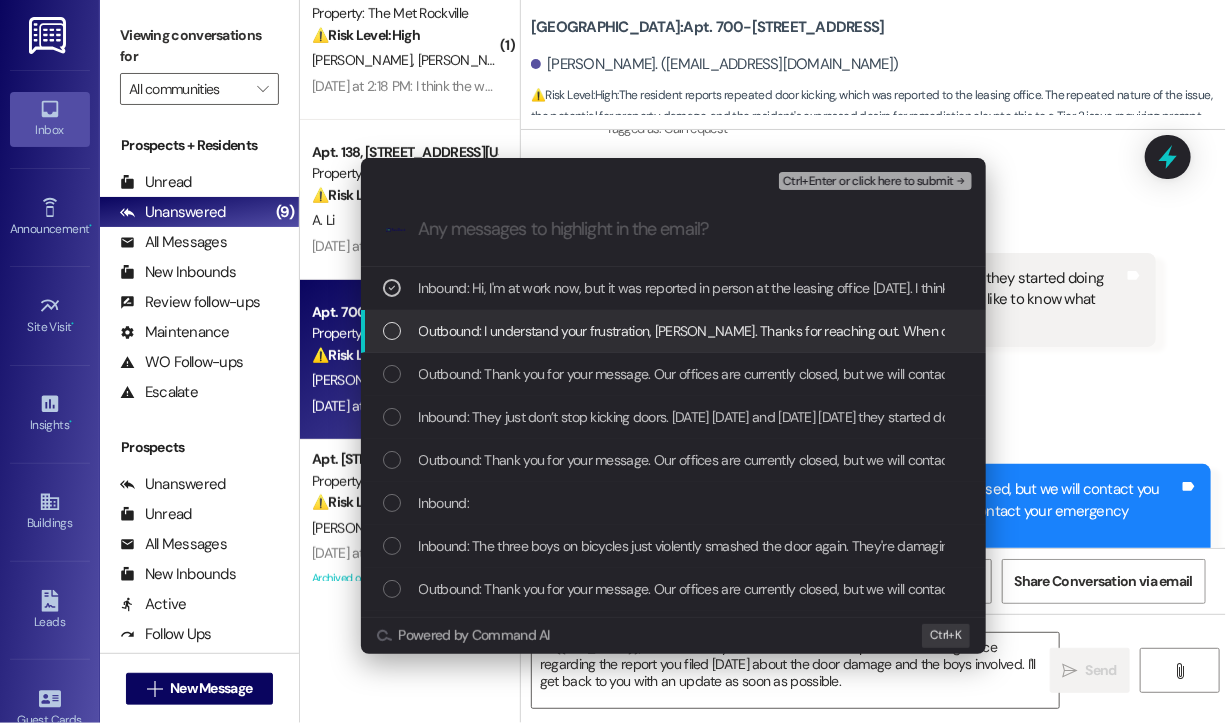 click on "Outbound: I understand your frustration, Carloman. Thanks for reaching out. When did this first start happening? Have you reported it to local authorities or site staff yet? And is the damage to the door visible or getting worse?" at bounding box center (1089, 331) 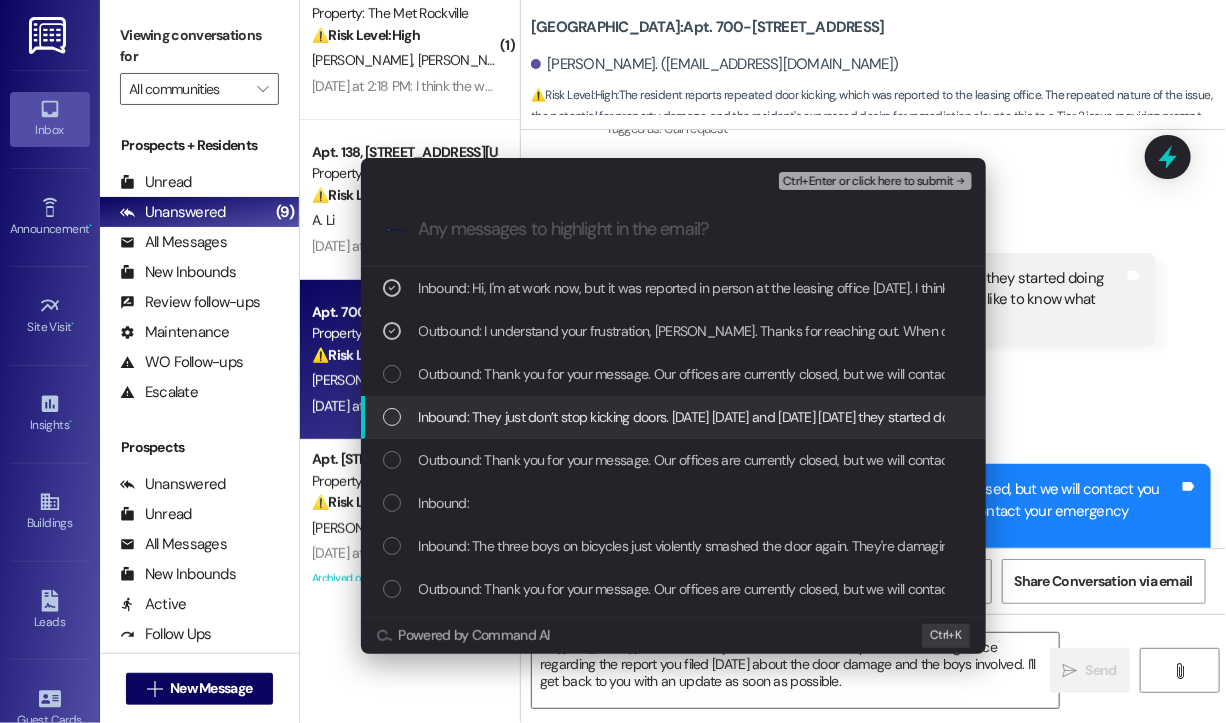 click on "Inbound: They just don’t stop kicking doors.  Yesterday Saturday and today Sunday they started doing the same from 4:30 pm until 10:00 pm., four times a day. We would like to know what you’re going to do to remediate this situation." at bounding box center (1072, 417) 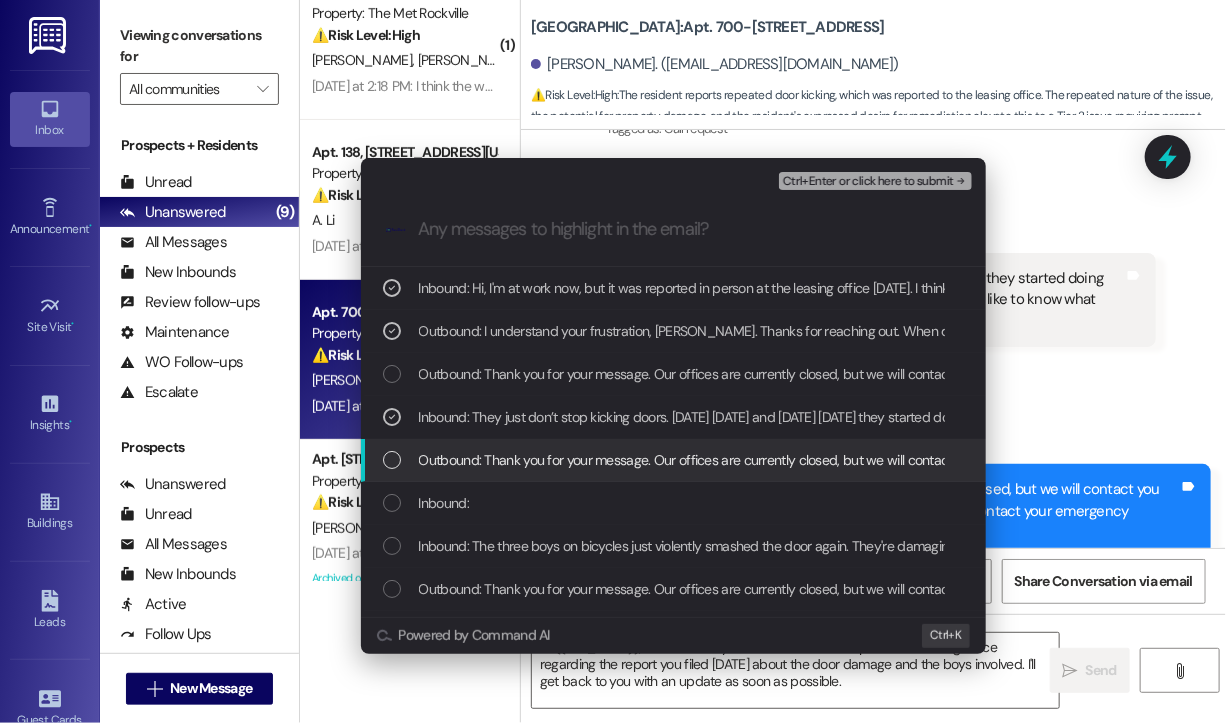 click on "Outbound: Thank you for your message. Our offices are currently closed, but we will contact you when we resume operations. For emergencies, please contact your emergency number 877-618-4688." at bounding box center [1011, 460] 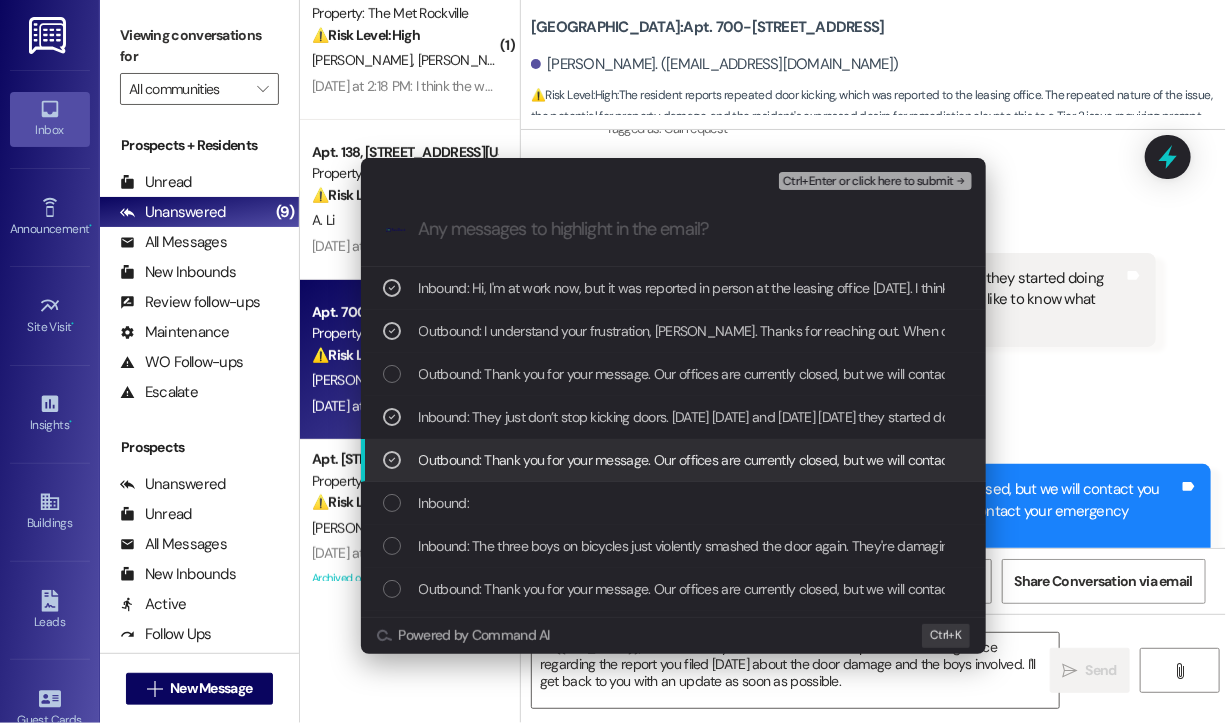 click on "Outbound: Thank you for your message. Our offices are currently closed, but we will contact you when we resume operations. For emergencies, please contact your emergency number 877-618-4688." at bounding box center [1011, 460] 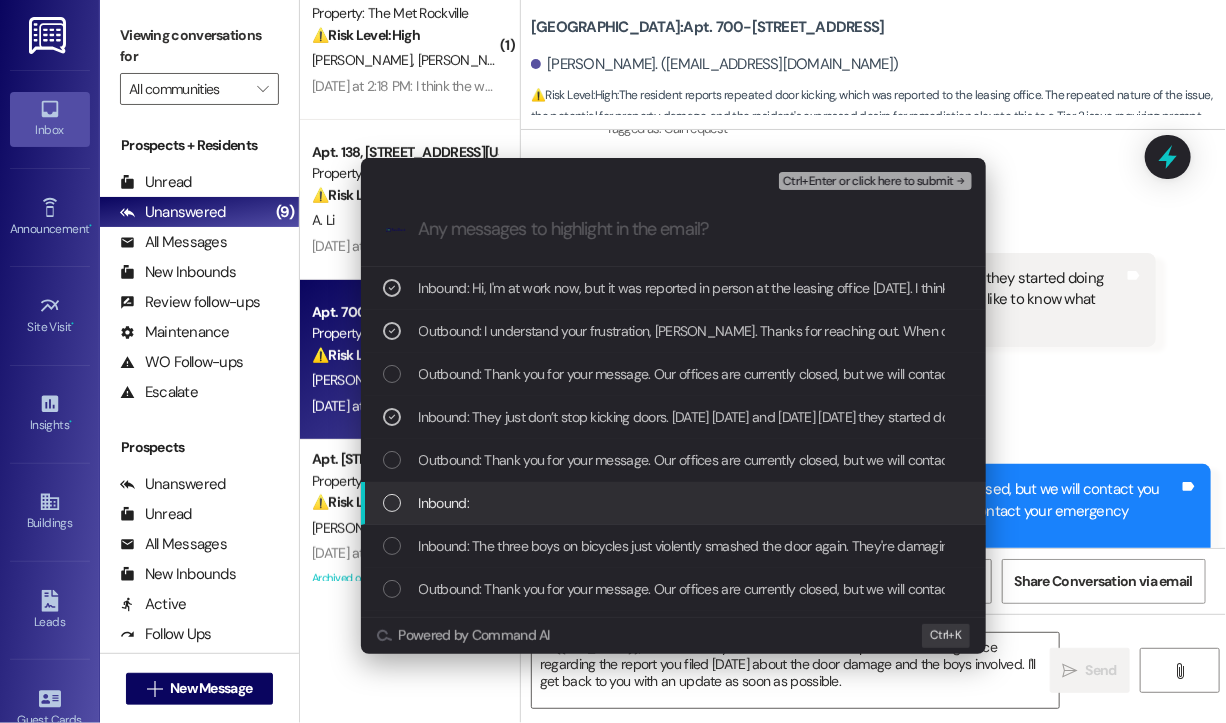 click on "Inbound:" at bounding box center (444, 503) 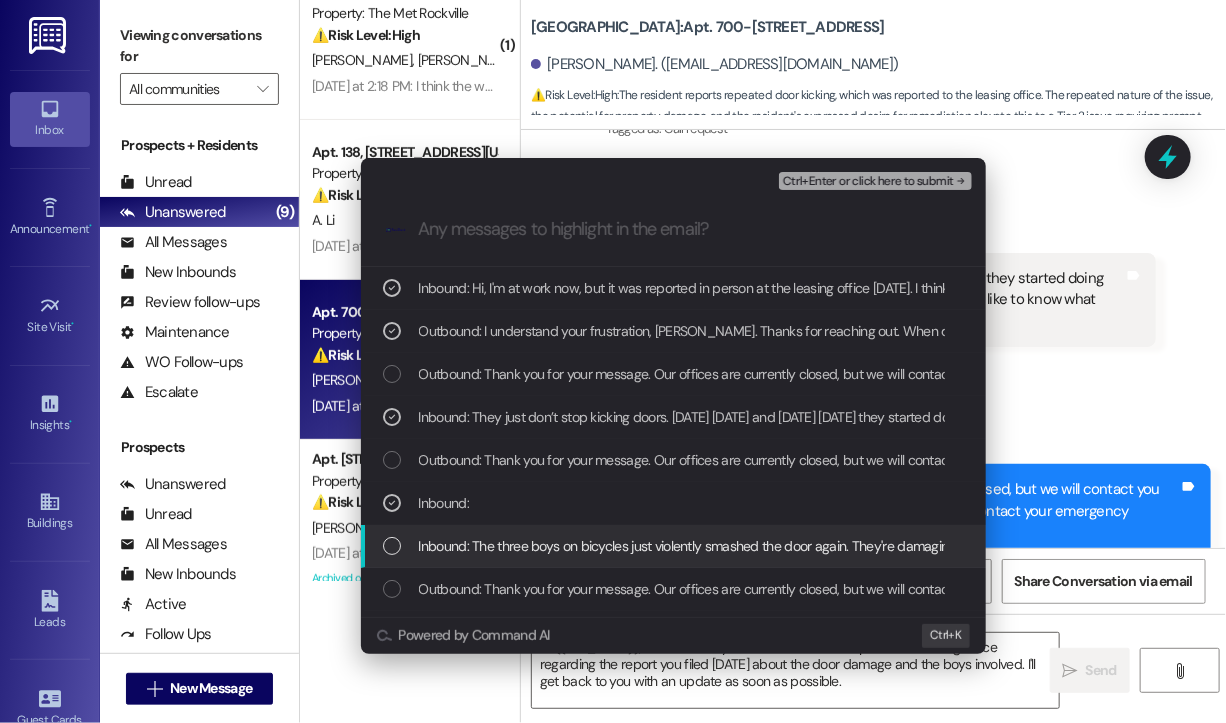 click on "Inbound: The three boys on bicycles just violently smashed the door again. They're damaging it, and I'm not willing to pay for any repairs. I'm pretty sure they live close to our apartment. They are two boys with black hair and one with blond hair, all three on bicycles between 10 and 14 years old. This has already escalated into harassment, as they do this several times during the day." at bounding box center (1536, 546) 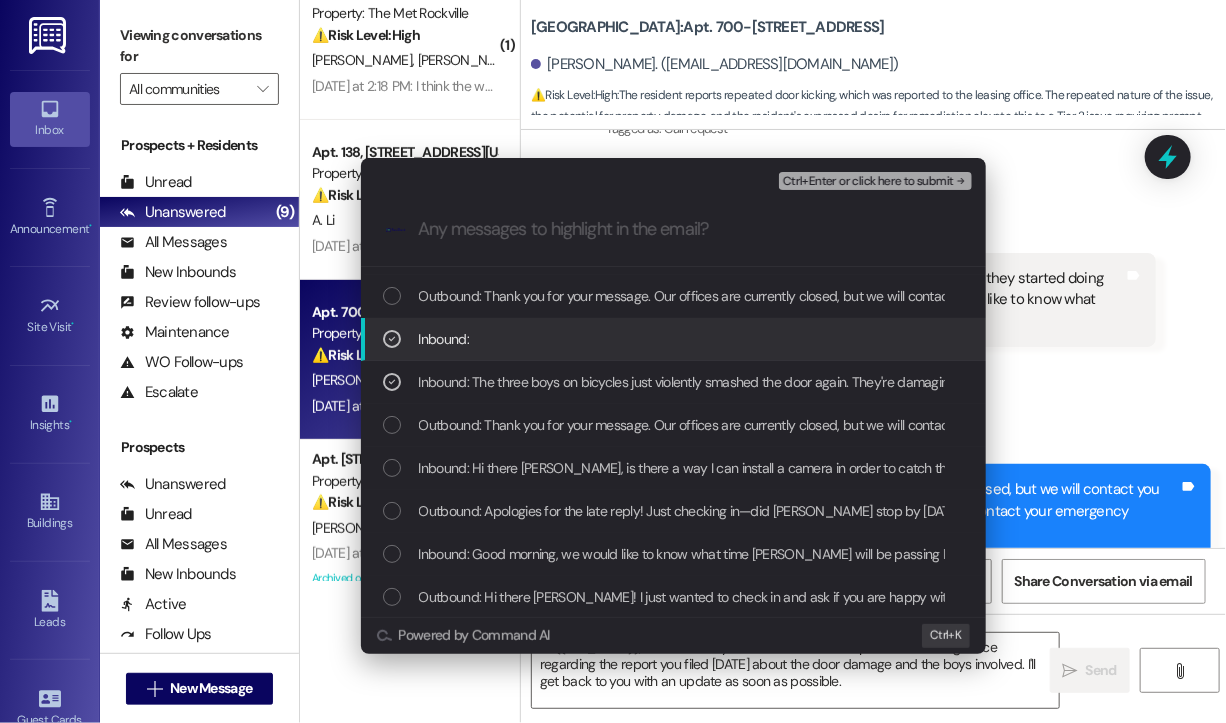scroll, scrollTop: 200, scrollLeft: 0, axis: vertical 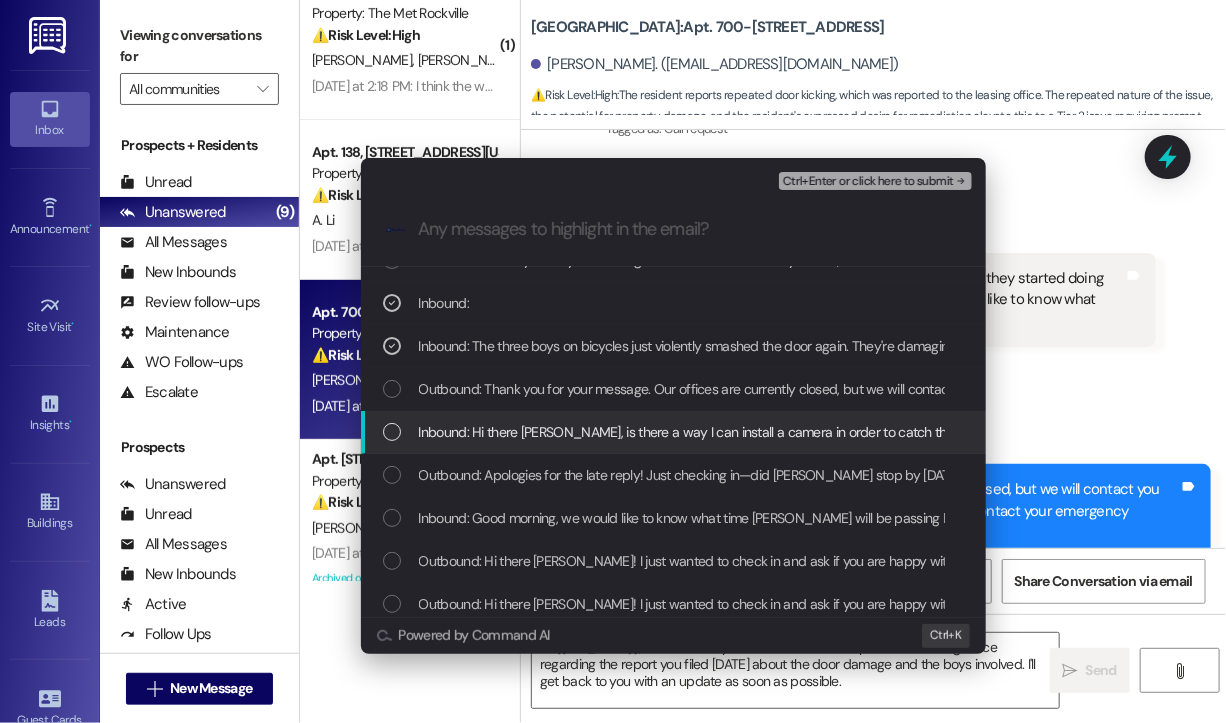 click on "Inbound: Hi there Sara, is there a way I can install a camera in order to catch three boys that have been knocking violently on our door very frequently during the day and night, and then they immediately take off on their bicycles." at bounding box center (1115, 432) 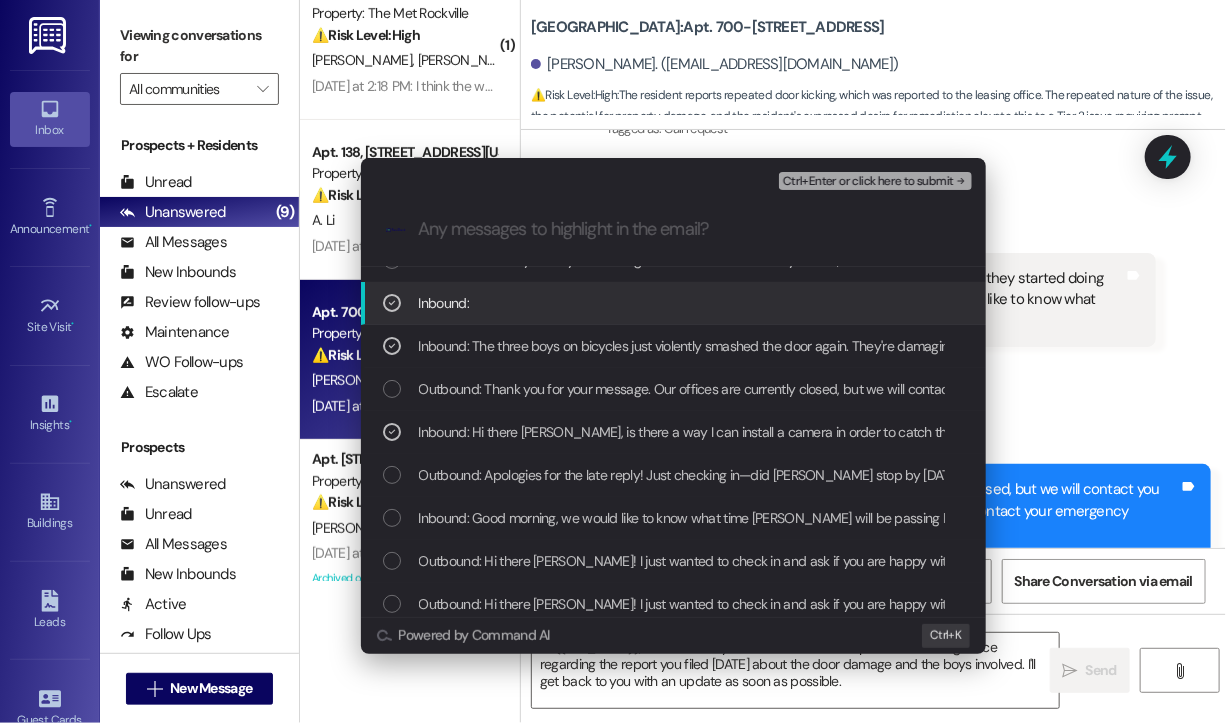 click on "Ctrl+Enter or click here to submit" at bounding box center [868, 182] 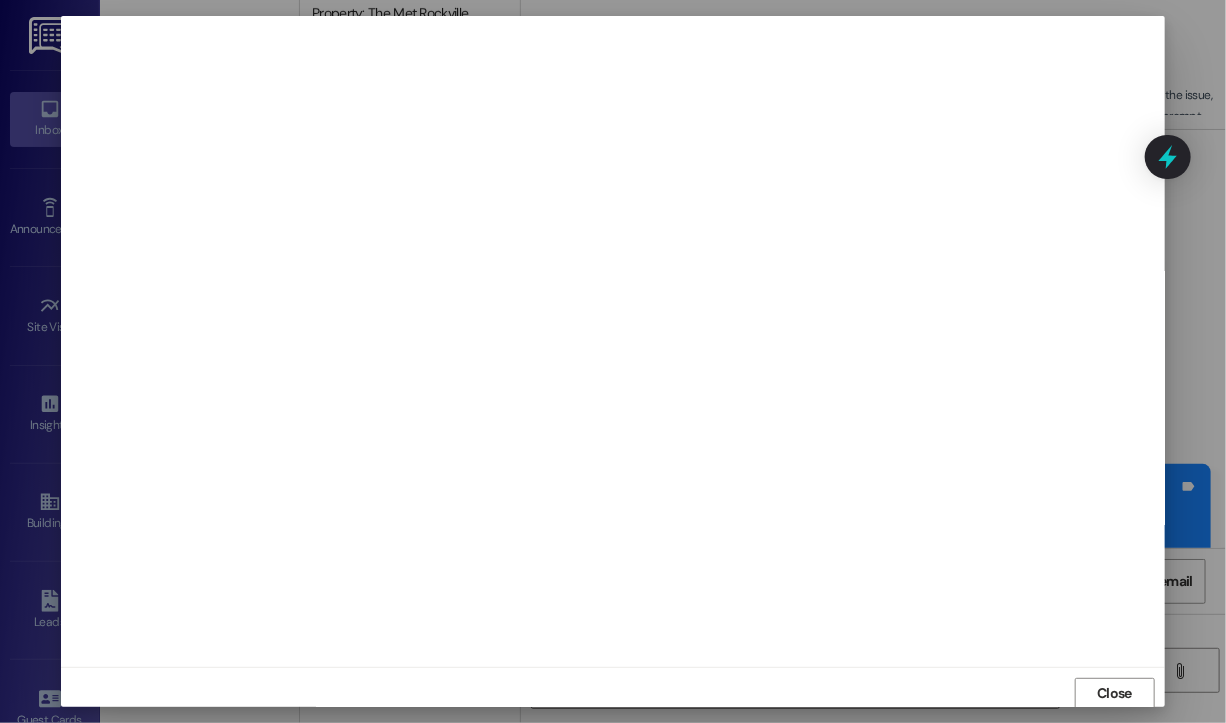 scroll, scrollTop: 2, scrollLeft: 0, axis: vertical 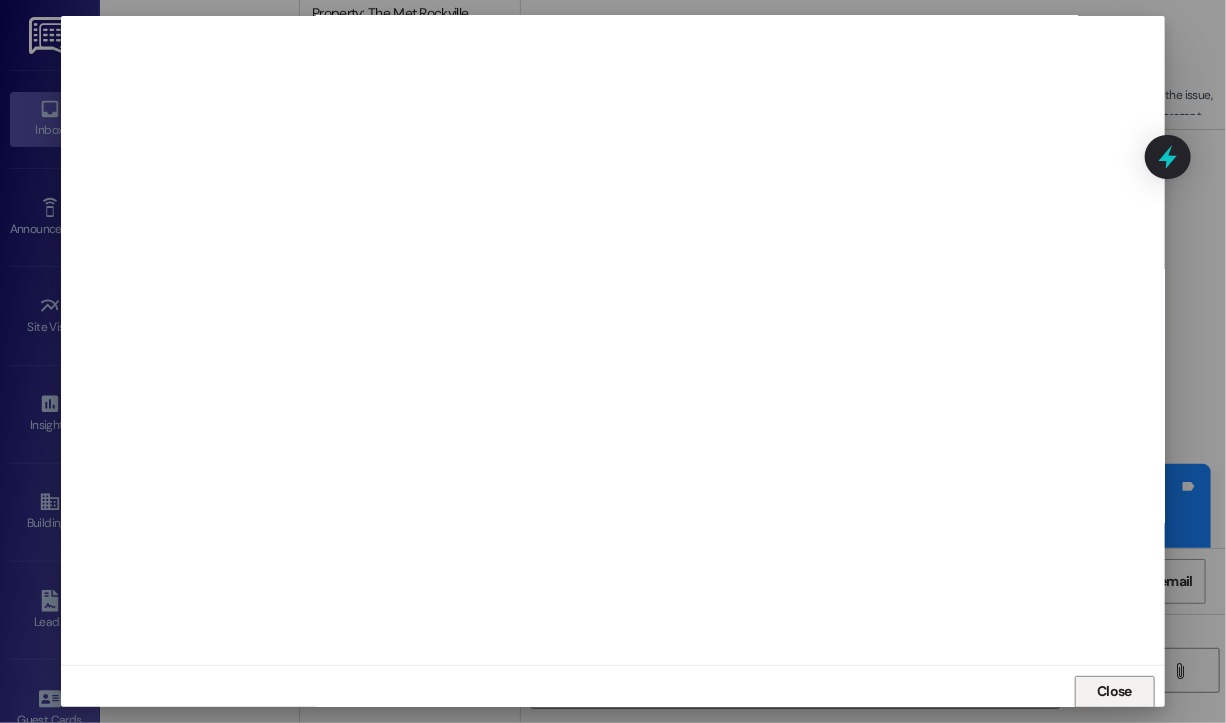 click on "Close" at bounding box center [1114, 691] 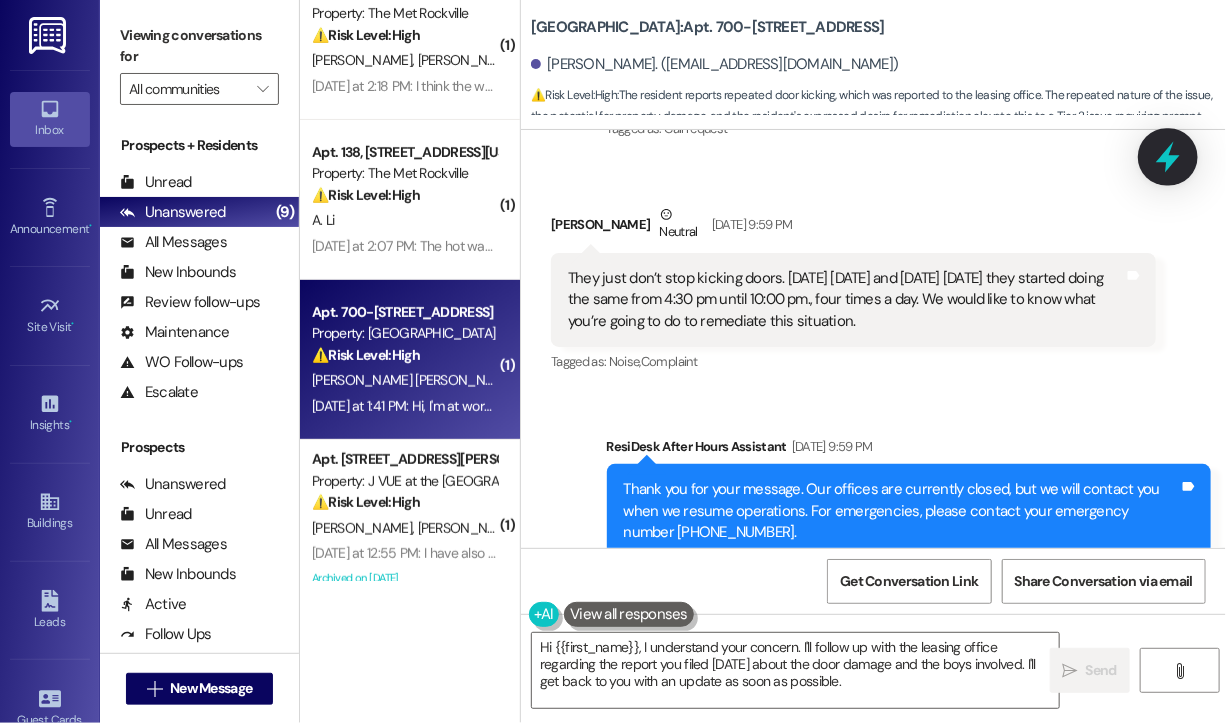 click 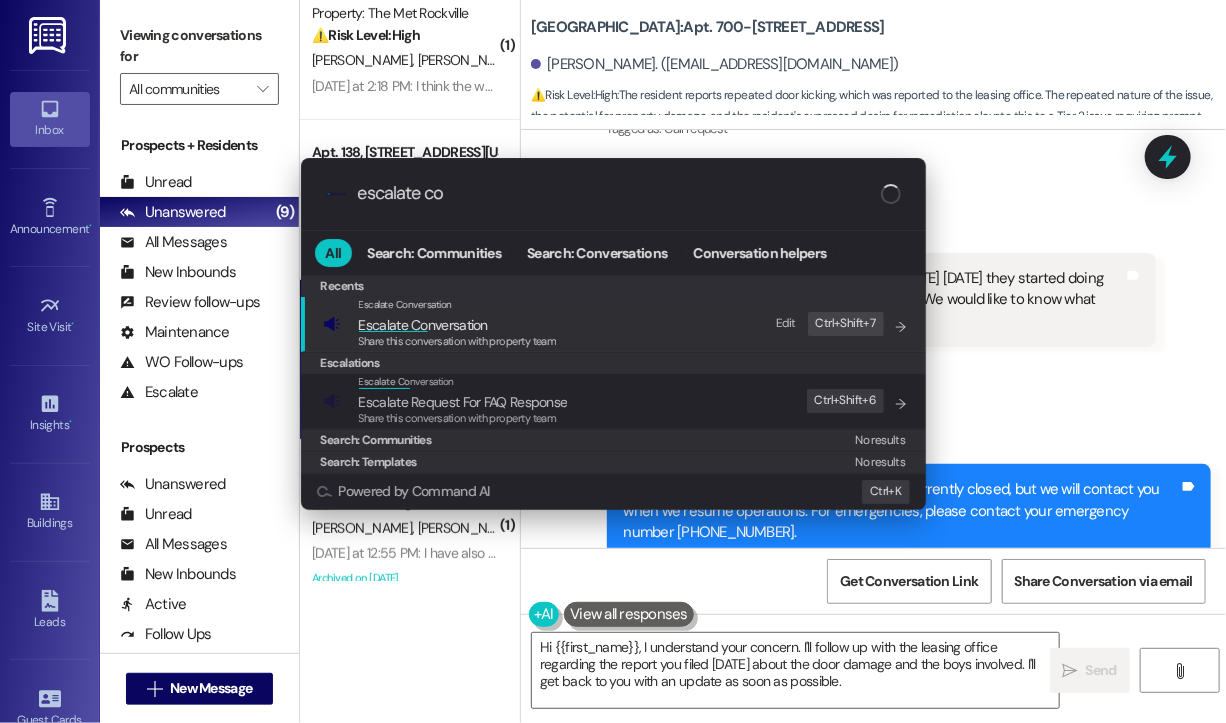 type on "escalate con" 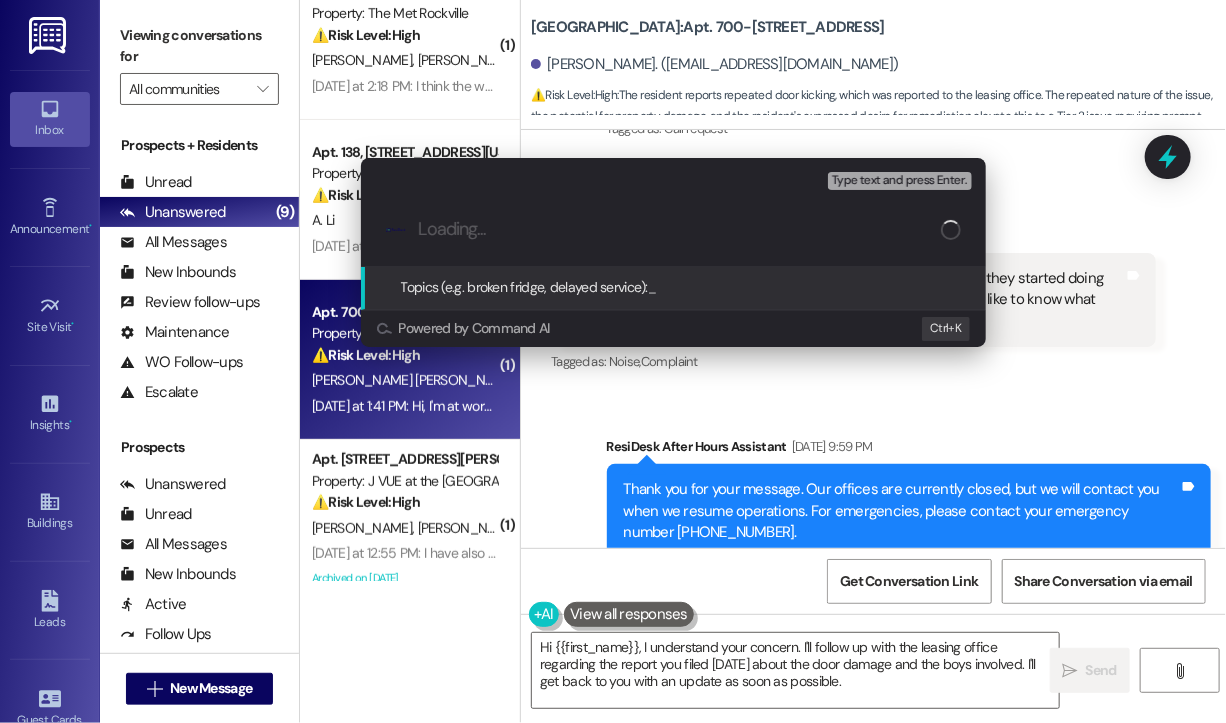 paste on "Ongoing Harassment and Property Damage by Local Minors – Request for Action and Camera Installation Option" 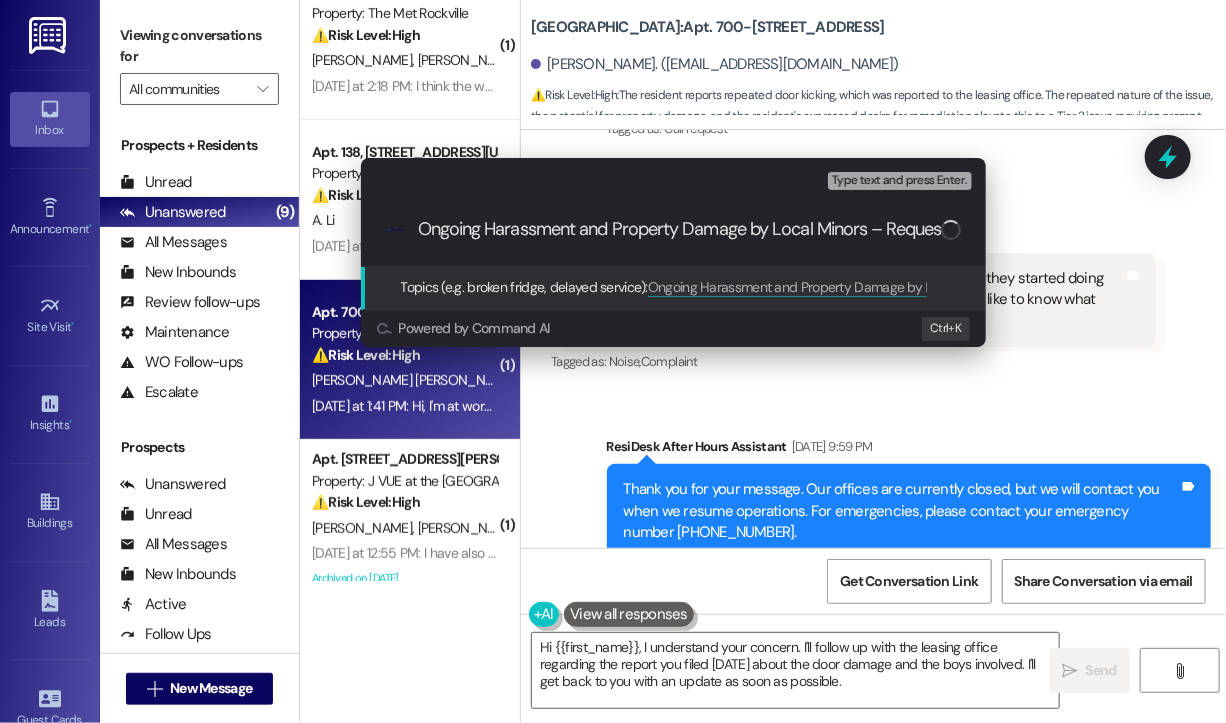 scroll, scrollTop: 0, scrollLeft: 325, axis: horizontal 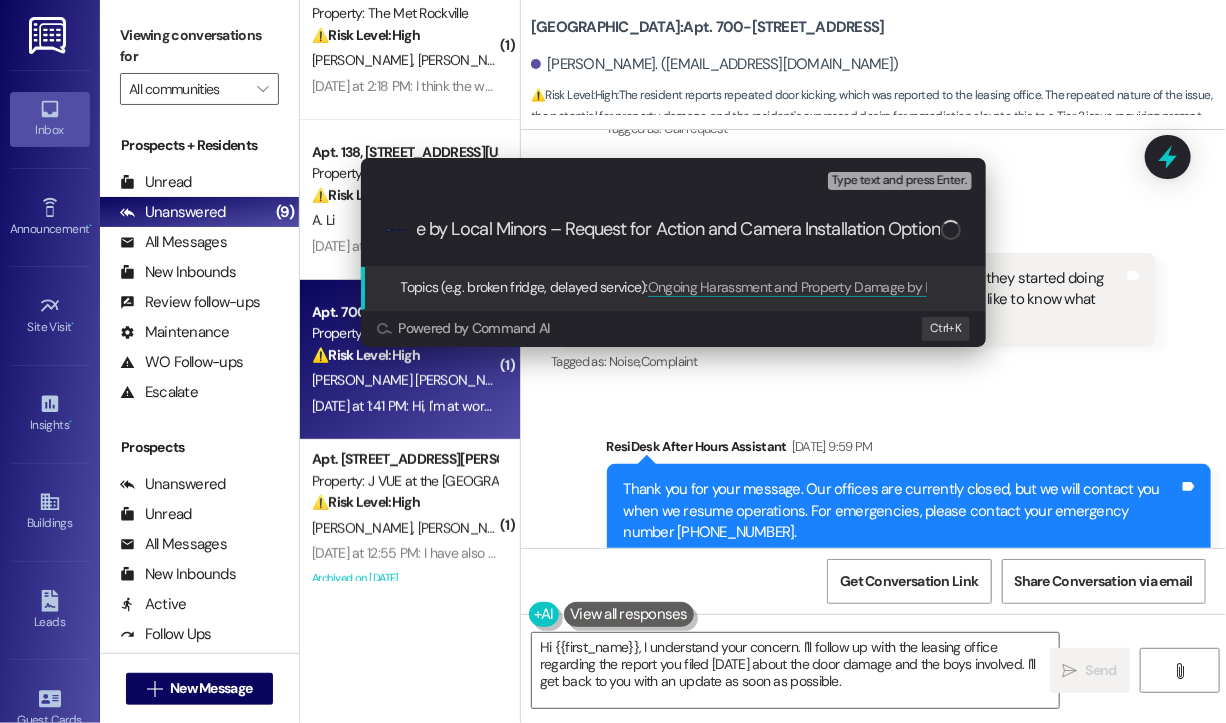 type 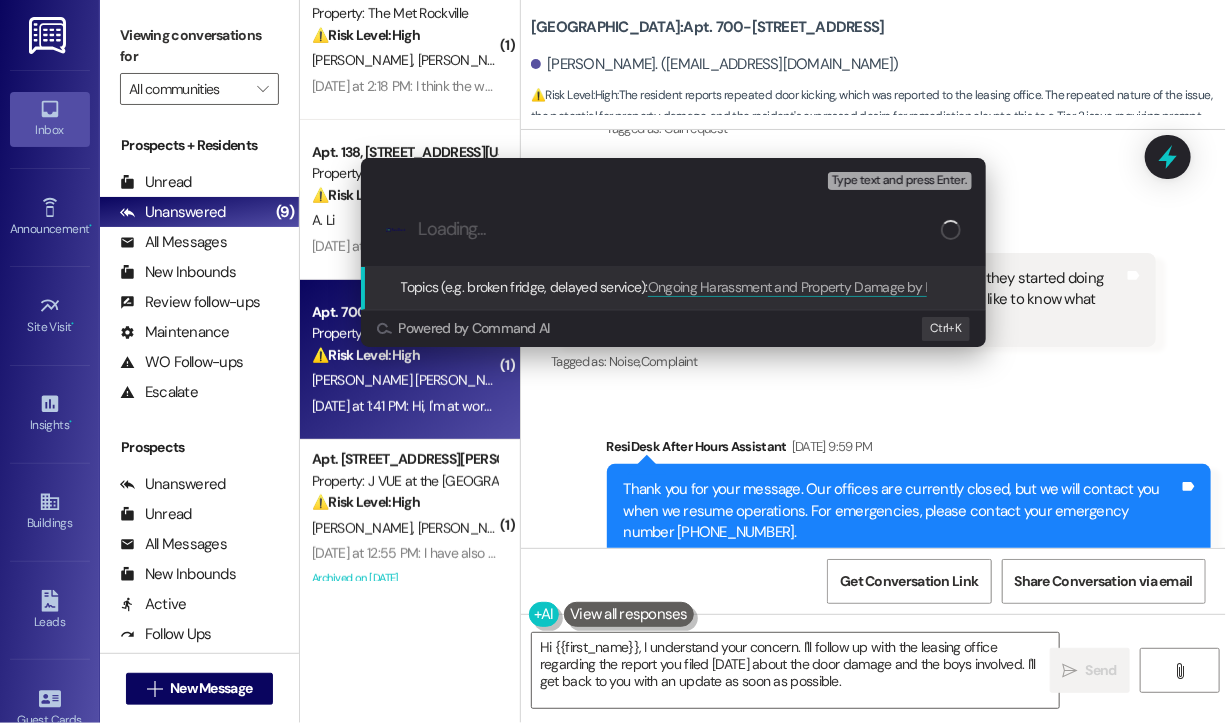 scroll, scrollTop: 0, scrollLeft: 0, axis: both 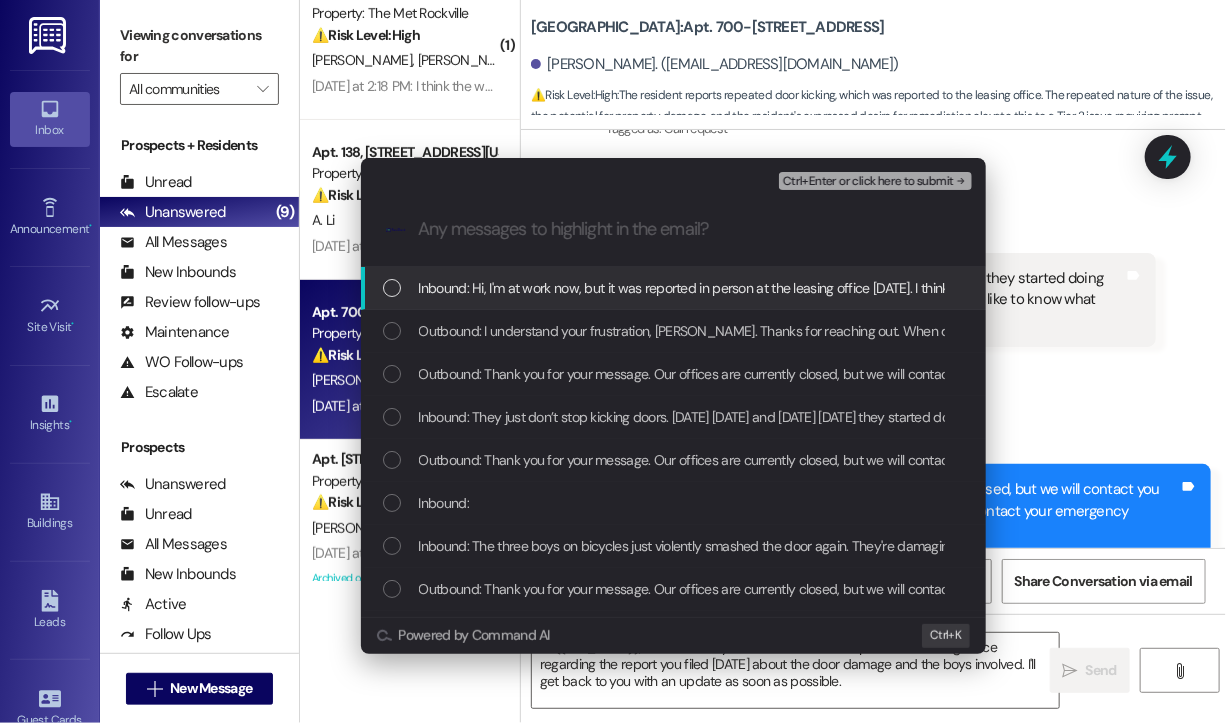 click on "Inbound: Hi, I'm at work now, but it was reported in person at the leasing office last Saturday. I think they created a detailed report including a picture of the boys involved. You can call the office if you like so they can tell you what the report says.
Thank you for reaching out." at bounding box center [1183, 288] 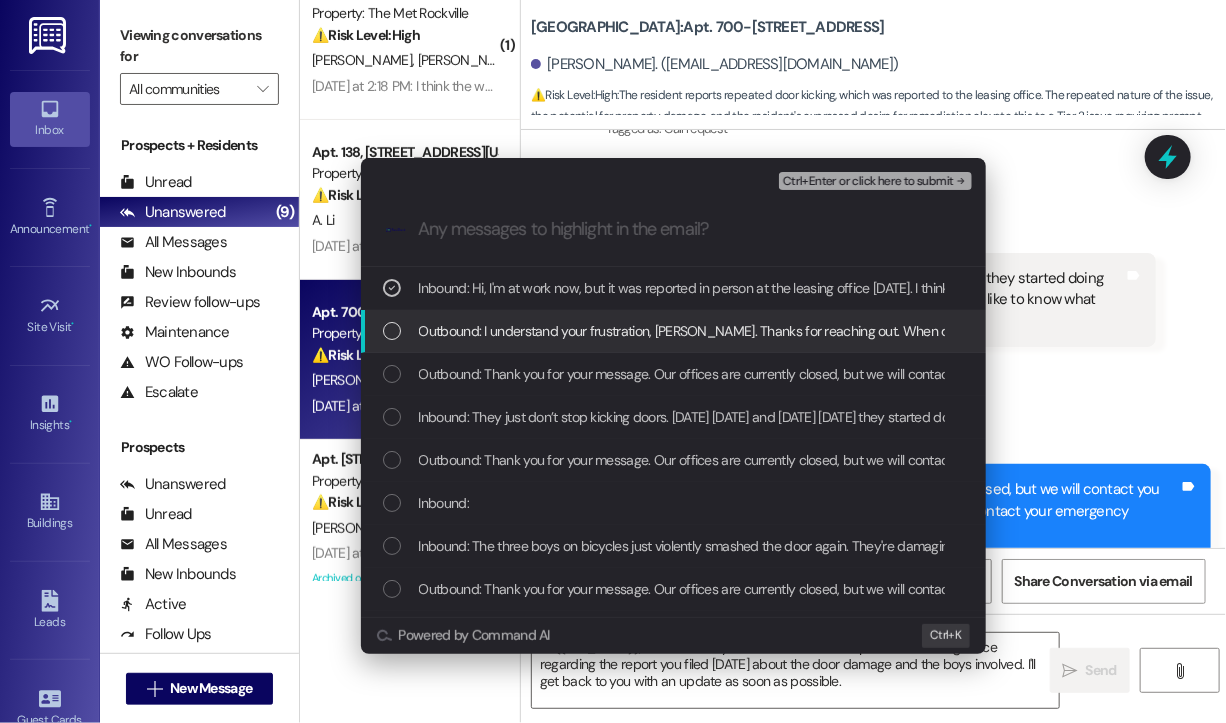 click on "Outbound: I understand your frustration, Carloman. Thanks for reaching out. When did this first start happening? Have you reported it to local authorities or site staff yet? And is the damage to the door visible or getting worse?" at bounding box center (1089, 331) 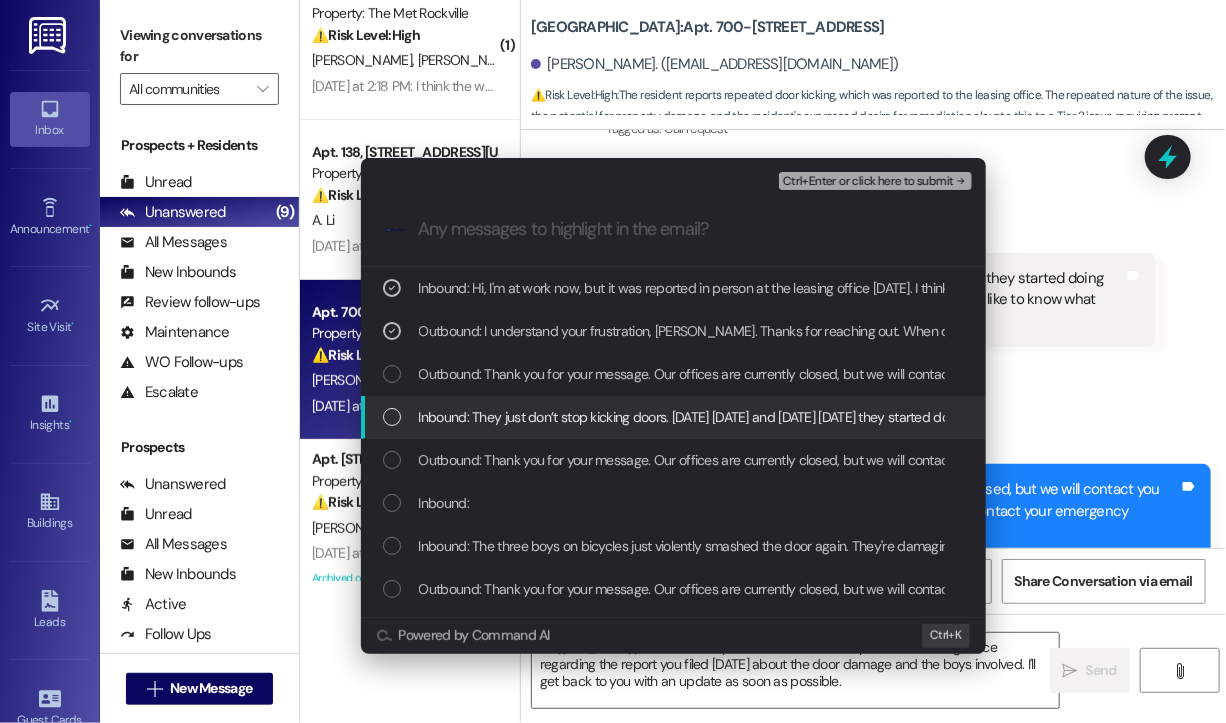 click on "Inbound: They just don’t stop kicking doors.  Yesterday Saturday and today Sunday they started doing the same from 4:30 pm until 10:00 pm., four times a day. We would like to know what you’re going to do to remediate this situation." at bounding box center (1072, 417) 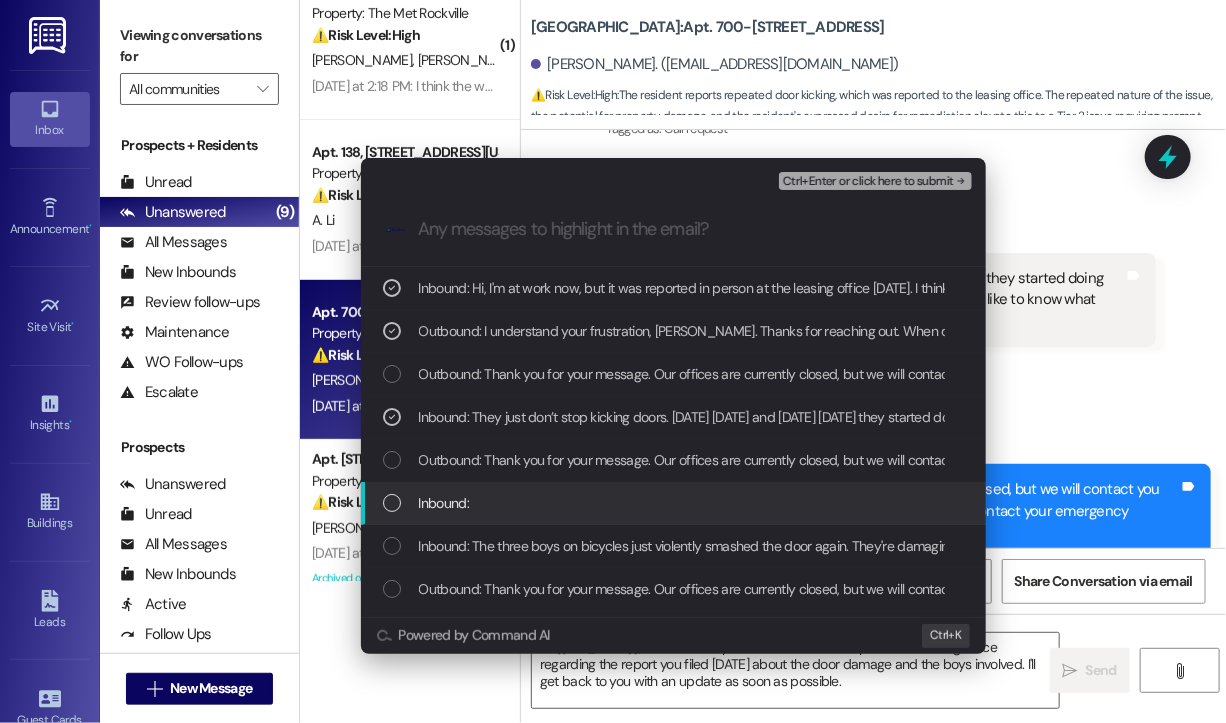 click on "Inbound:" at bounding box center [444, 503] 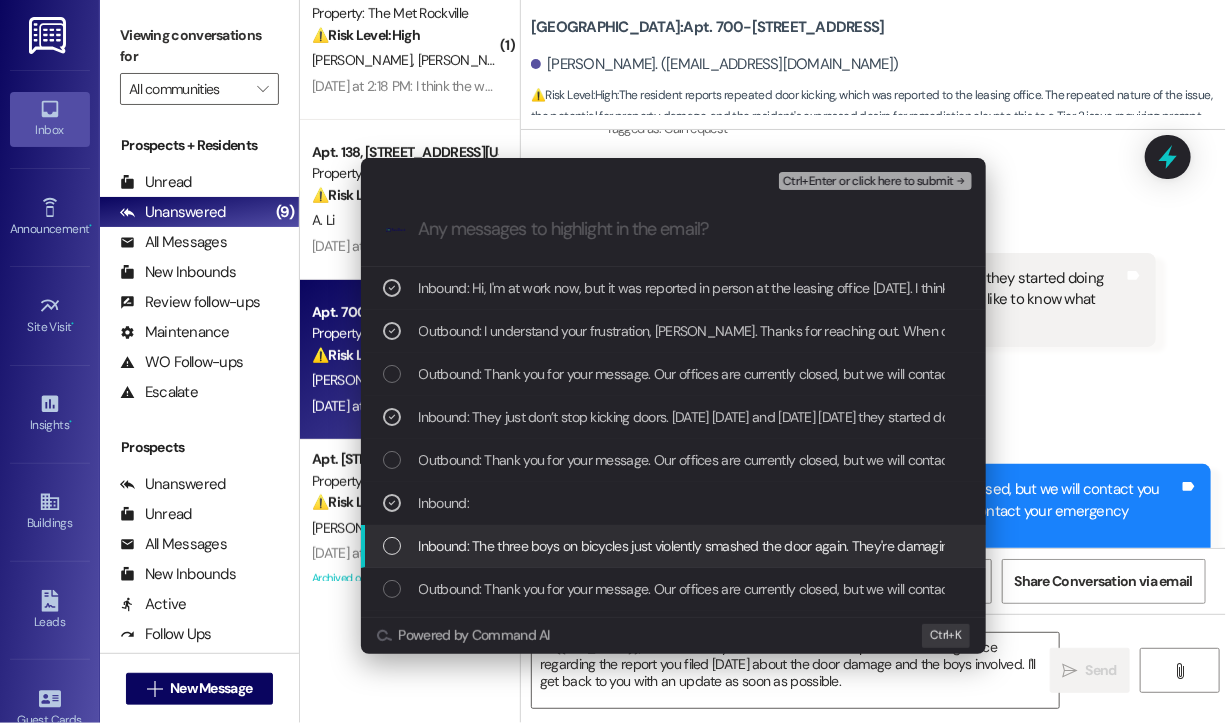 click on "Inbound: The three boys on bicycles just violently smashed the door again. They're damaging it, and I'm not willing to pay for any repairs. I'm pretty sure they live close to our apartment. They are two boys with black hair and one with blond hair, all three on bicycles between 10 and 14 years old. This has already escalated into harassment, as they do this several times during the day." at bounding box center (1536, 546) 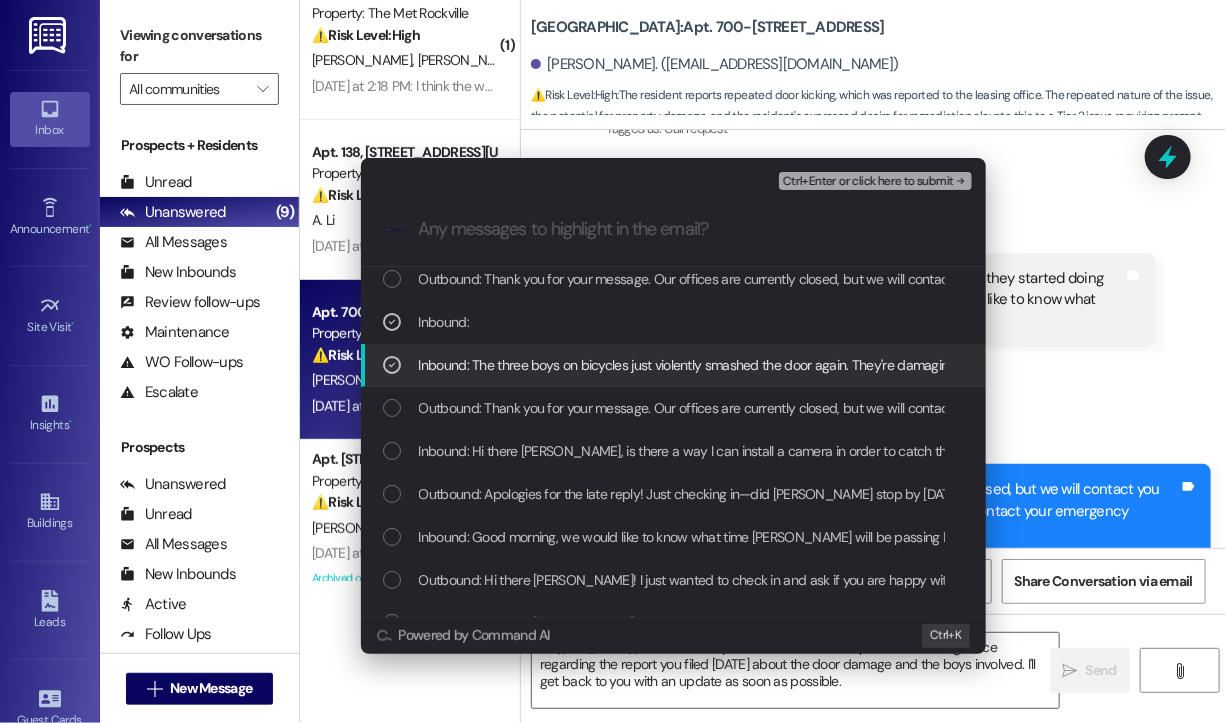 scroll, scrollTop: 200, scrollLeft: 0, axis: vertical 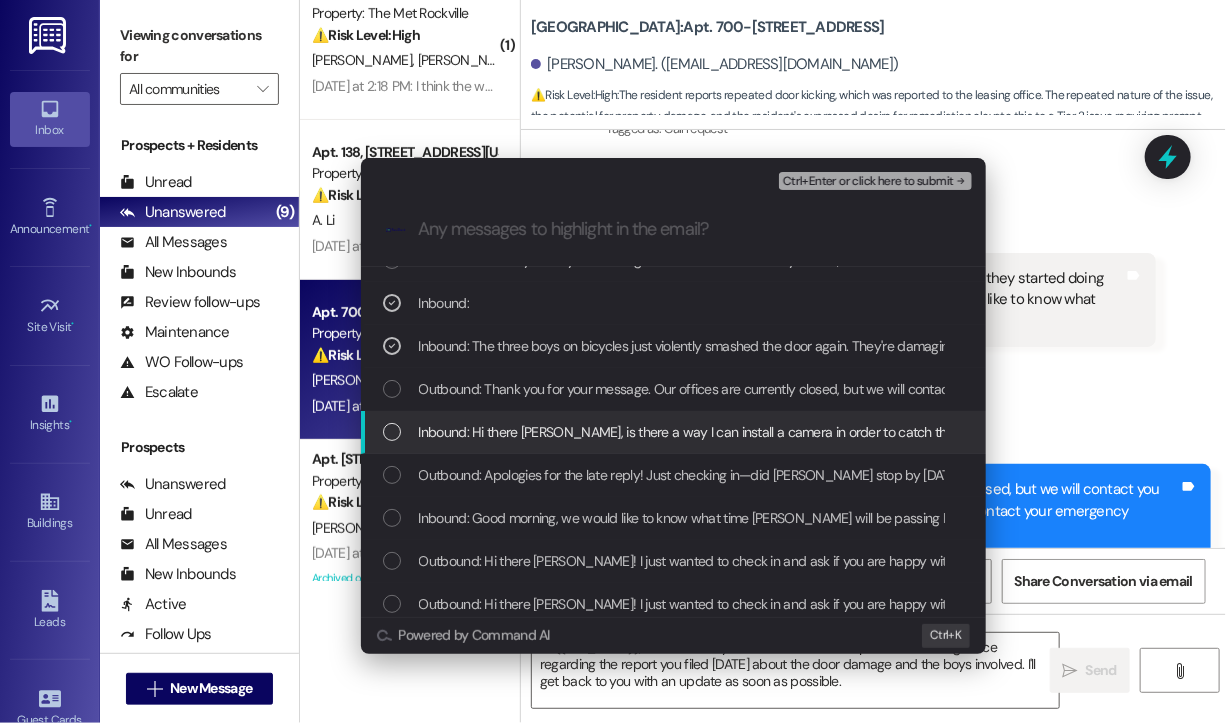 click on "Inbound: Hi there Sara, is there a way I can install a camera in order to catch three boys that have been knocking violently on our door very frequently during the day and night, and then they immediately take off on their bicycles." at bounding box center [1115, 432] 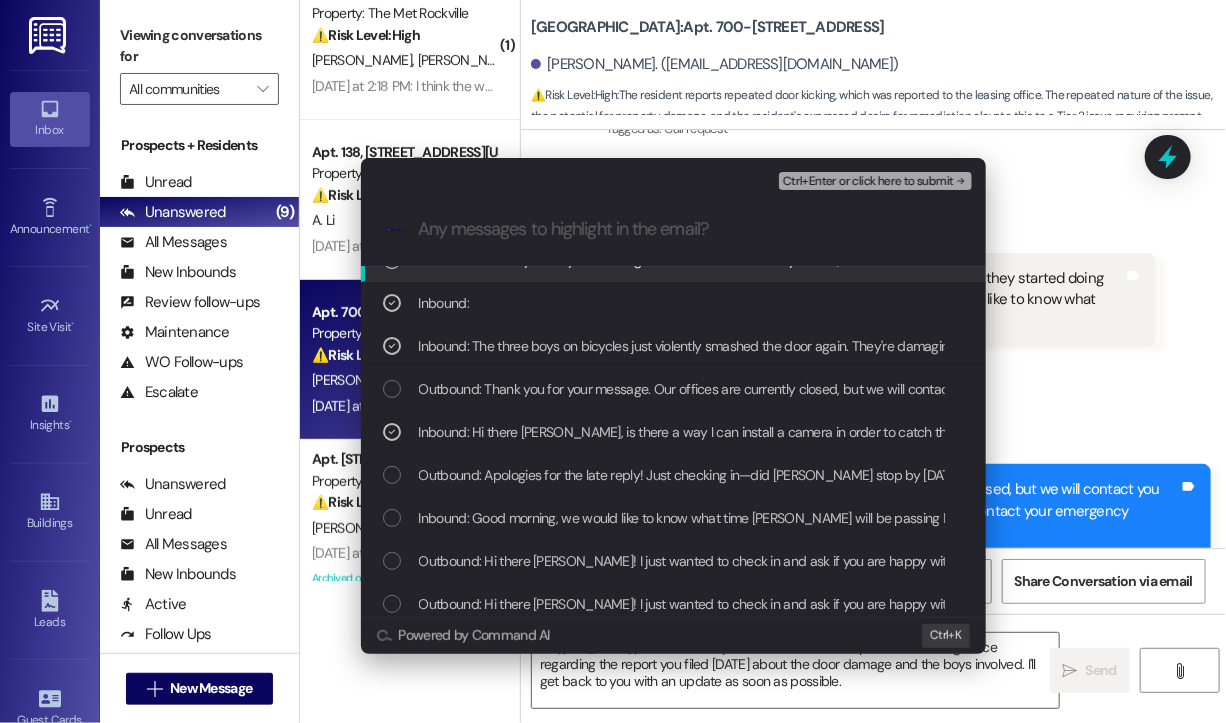 click on "Ctrl+Enter or click here to submit" at bounding box center [868, 182] 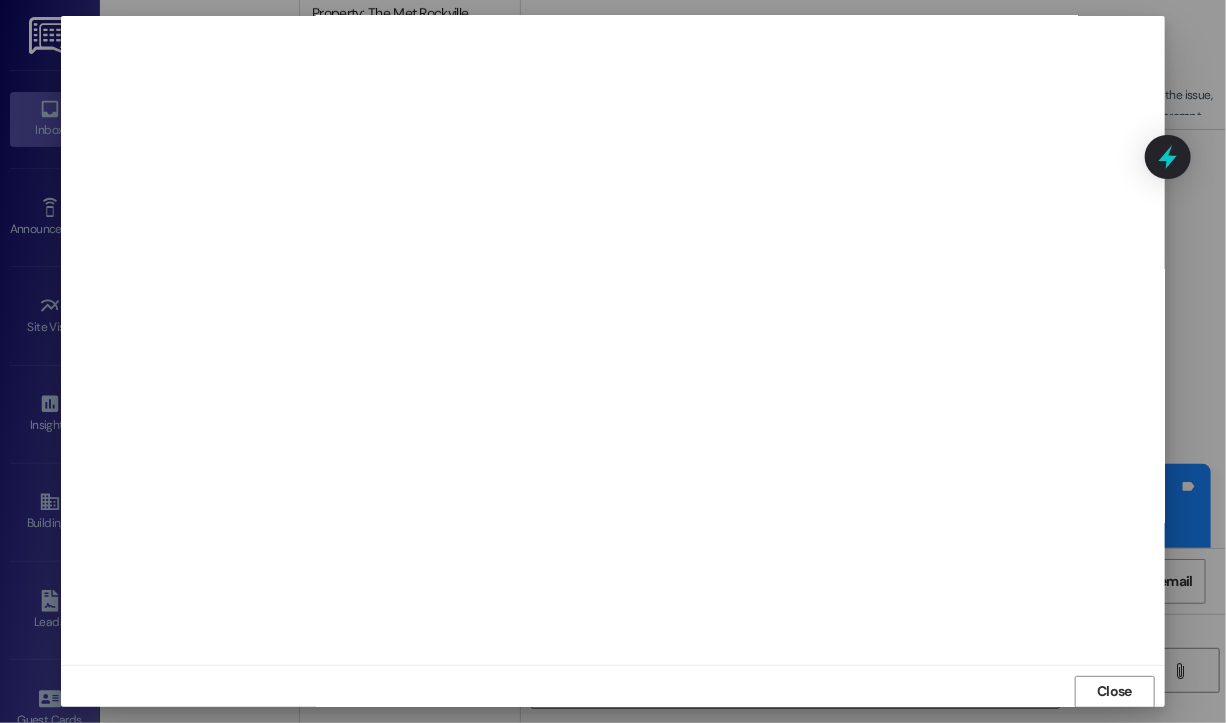 scroll, scrollTop: 12, scrollLeft: 0, axis: vertical 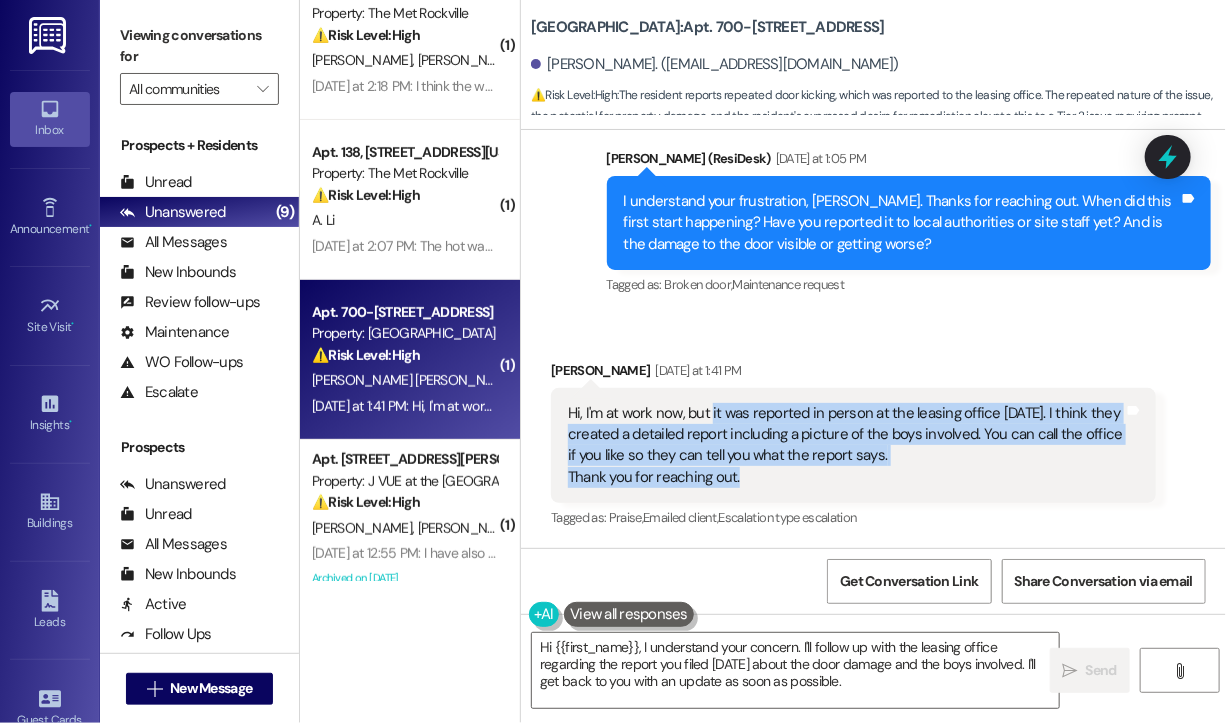 drag, startPoint x: 791, startPoint y: 469, endPoint x: 710, endPoint y: 416, distance: 96.79876 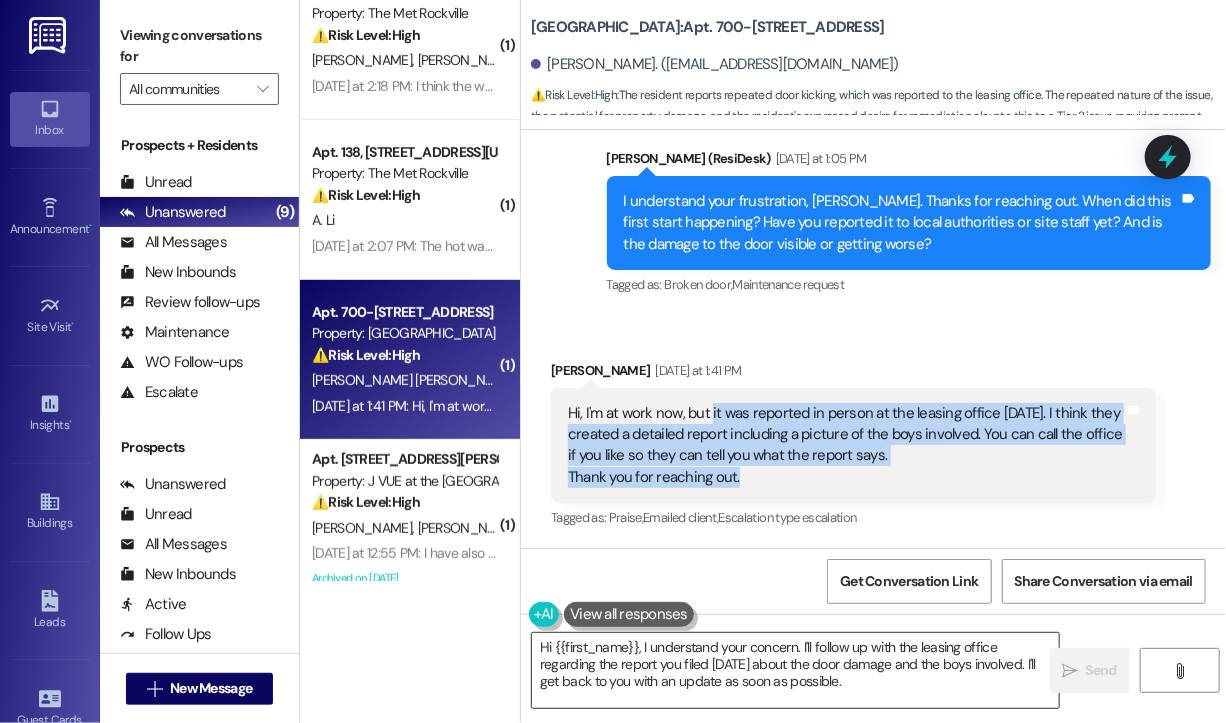 click on "Hi {{first_name}}, I understand your concern. I'll follow up with the leasing office regarding the report you filed last Saturday about the door damage and the boys involved. I'll get back to you with an update as soon as possible." at bounding box center [795, 670] 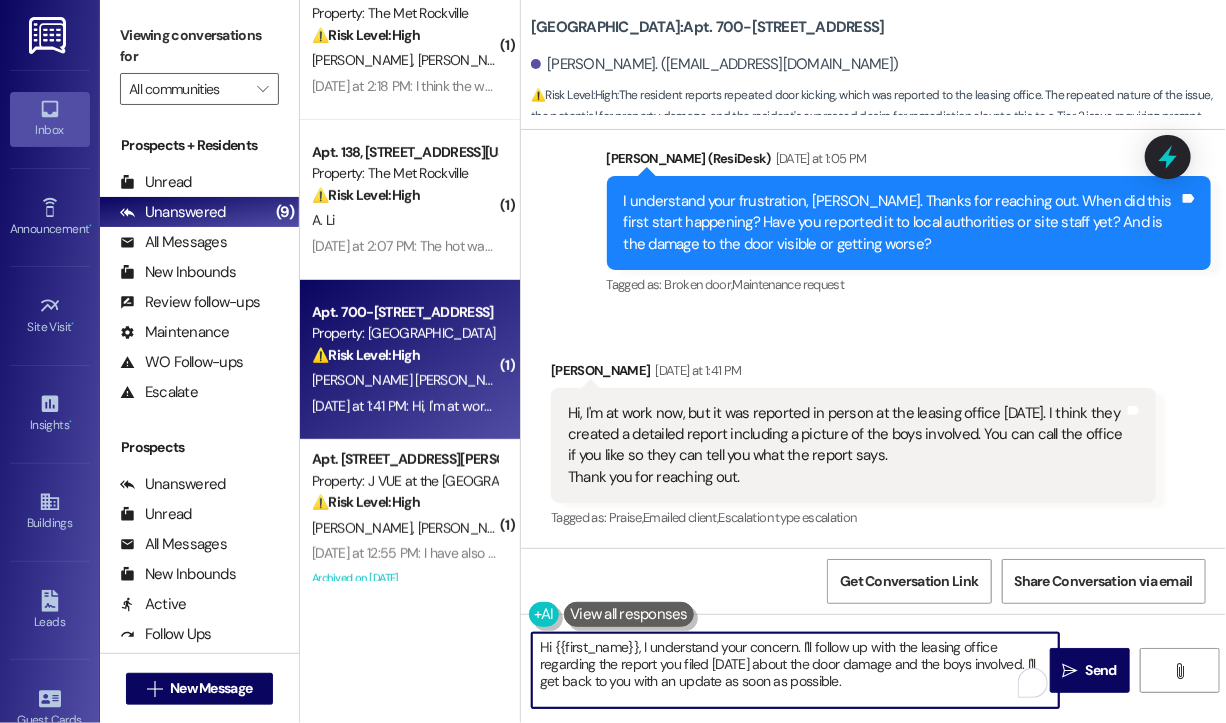 click on "Hi {{first_name}}, I understand your concern. I'll follow up with the leasing office regarding the report you filed last Saturday about the door damage and the boys involved. I'll get back to you with an update as soon as possible." at bounding box center [795, 670] 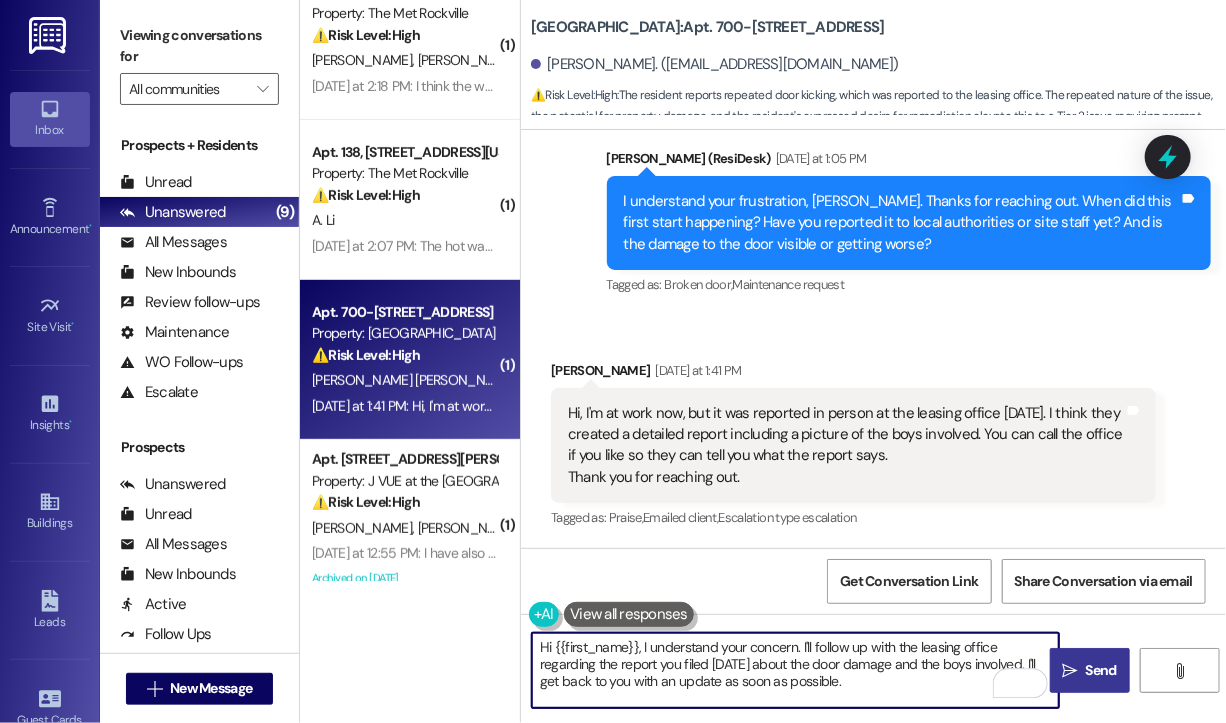 click on " Send" at bounding box center [1090, 670] 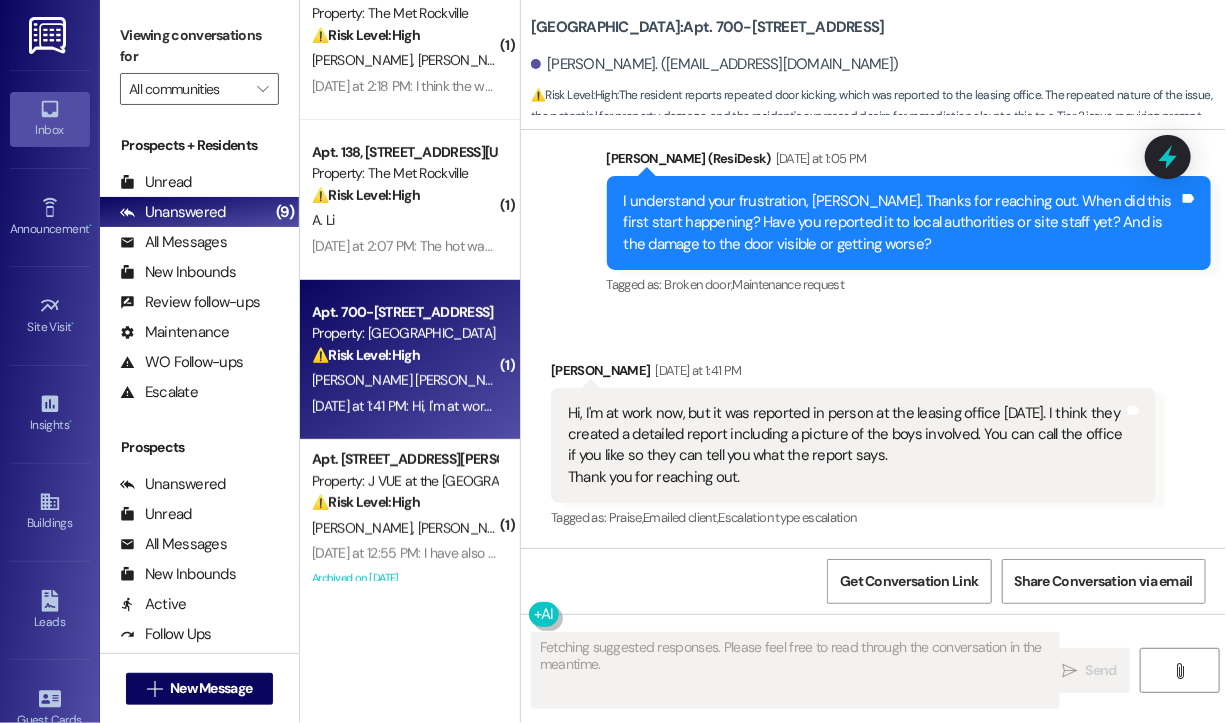 scroll, scrollTop: 8403, scrollLeft: 0, axis: vertical 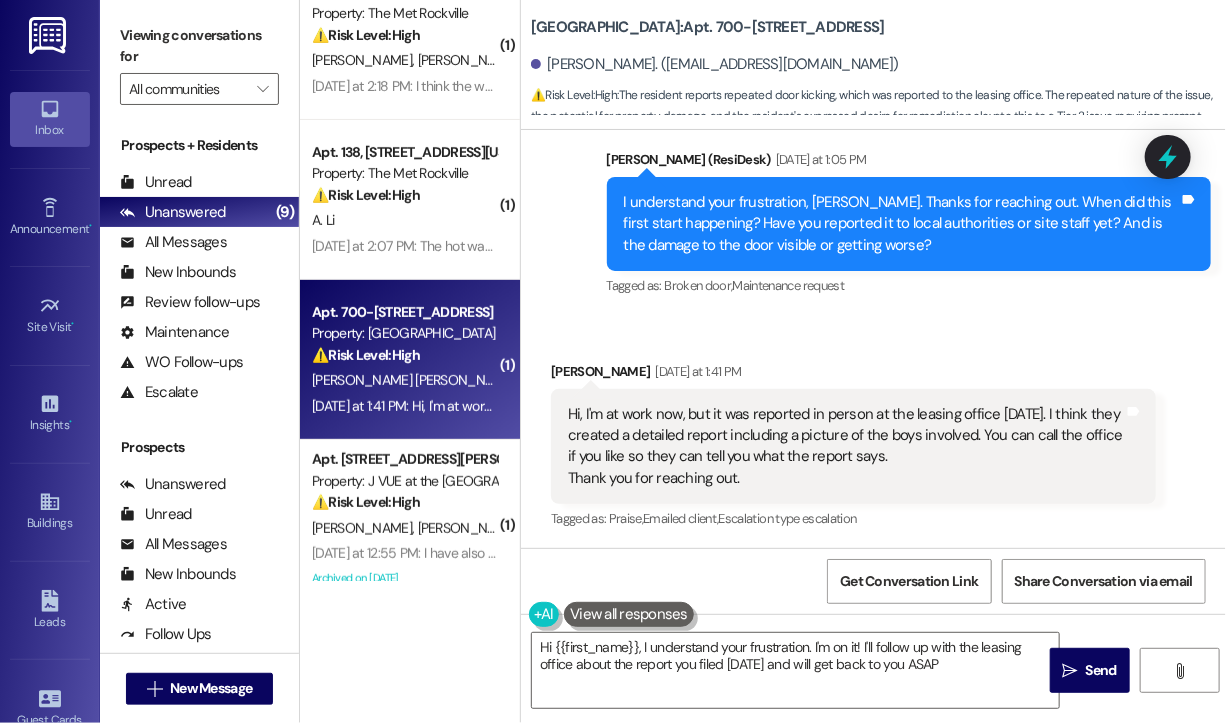 type on "Hi {{first_name}}, I understand your frustration. I'm on it! I'll follow up with the leasing office about the report you filed last Saturday and will get back to you ASAP." 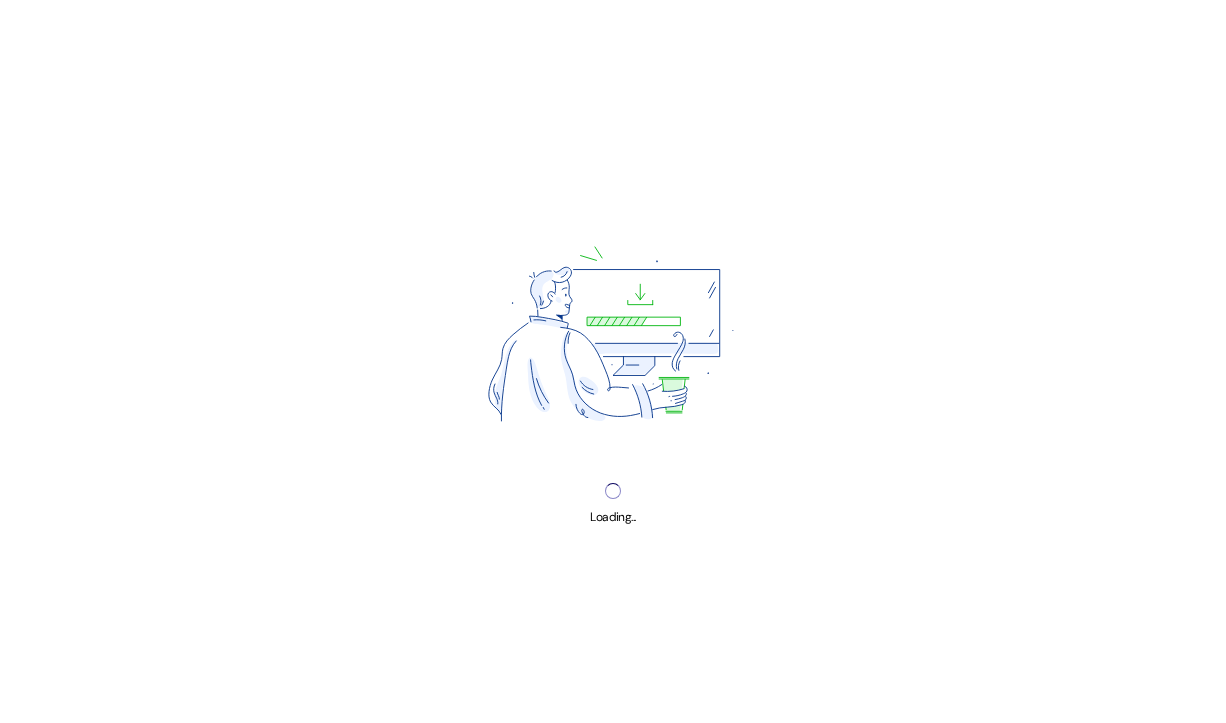 scroll, scrollTop: 0, scrollLeft: 0, axis: both 